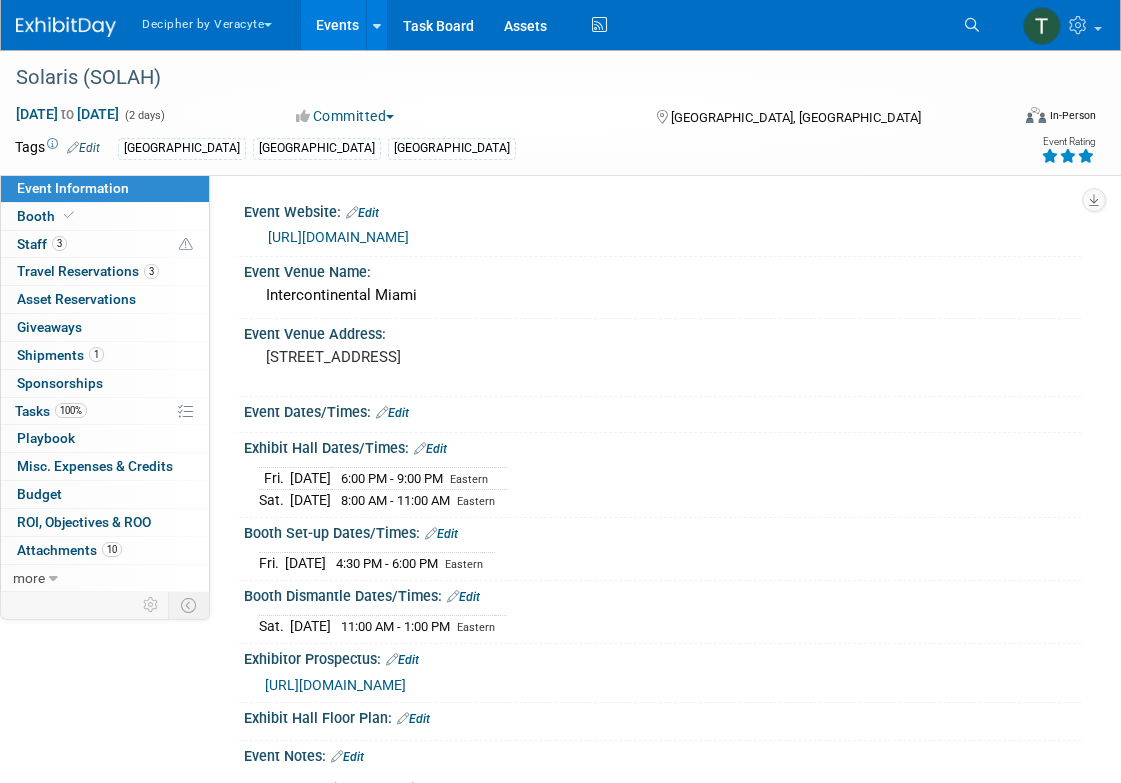 scroll, scrollTop: 0, scrollLeft: 0, axis: both 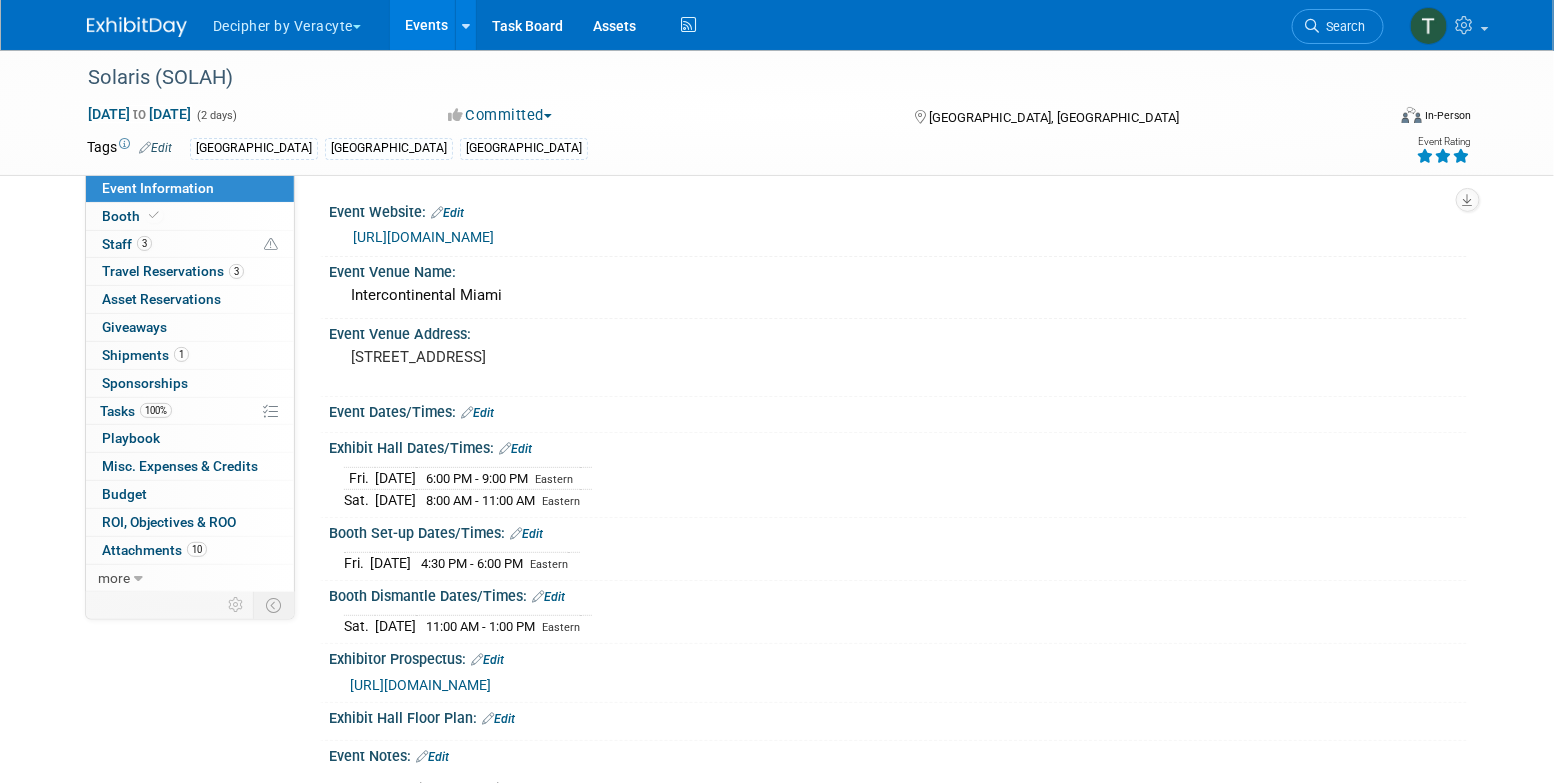 click on "Events" at bounding box center (426, 25) 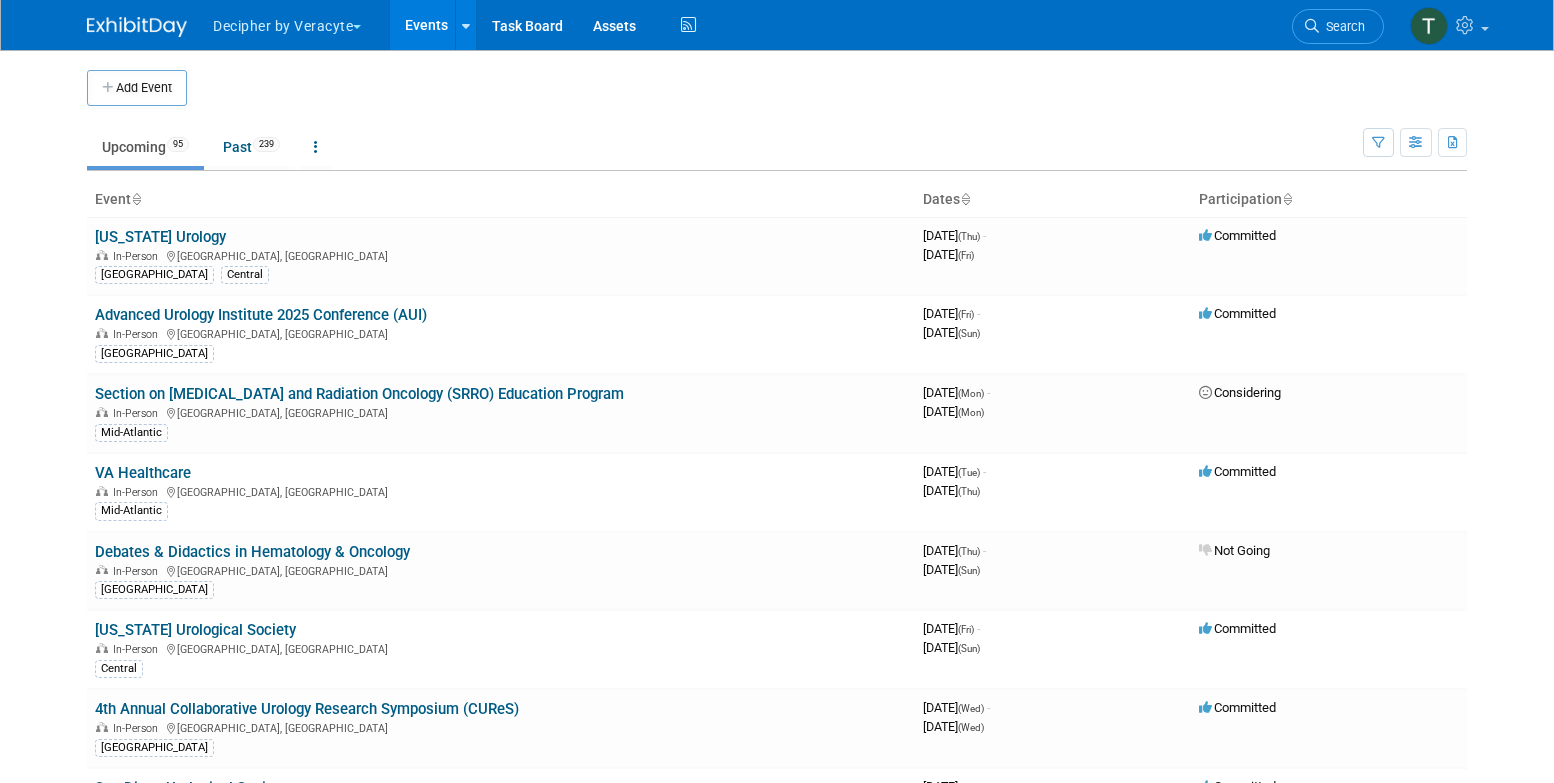 scroll, scrollTop: 0, scrollLeft: 0, axis: both 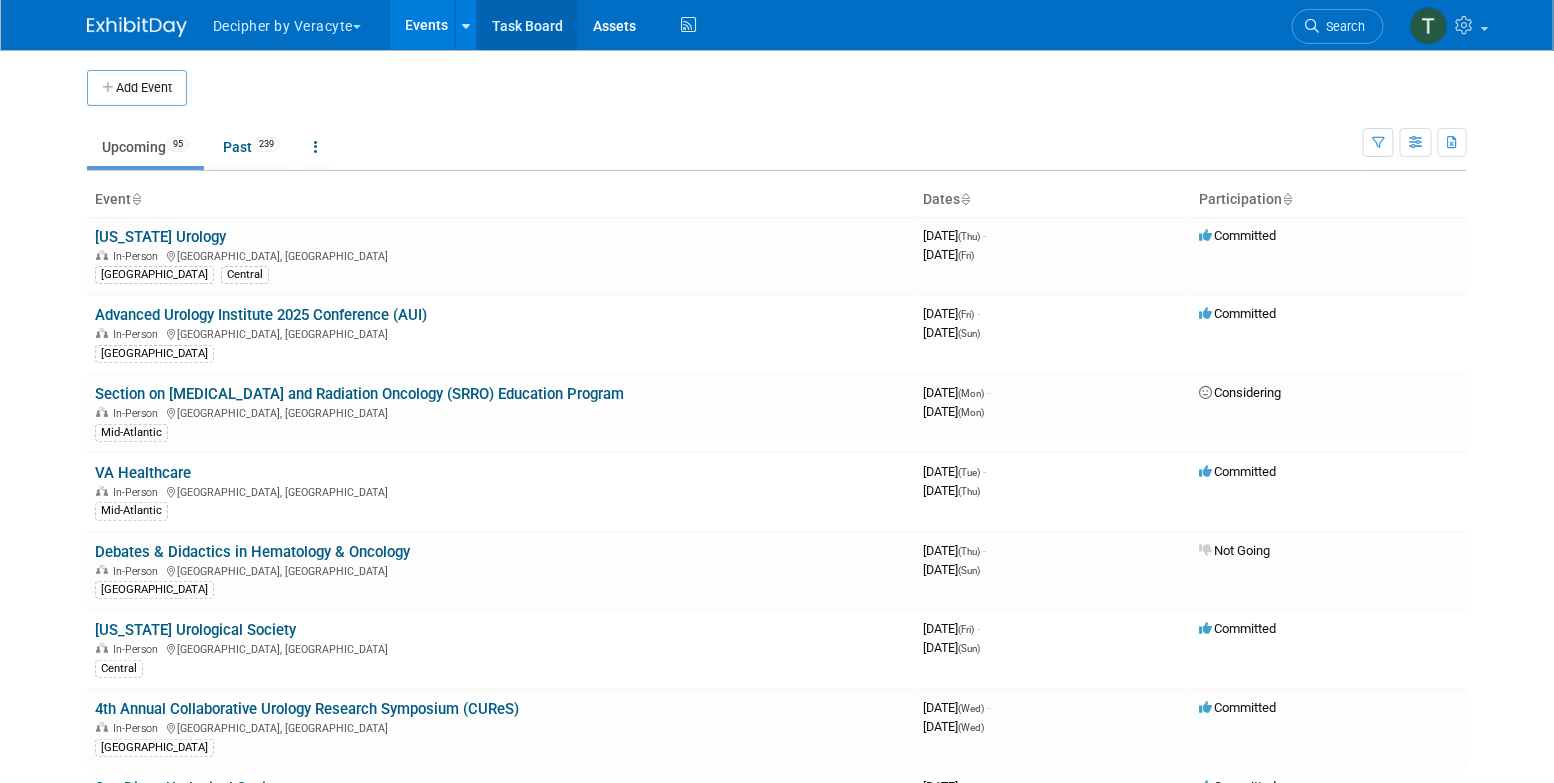 click on "Task Board" at bounding box center [527, 25] 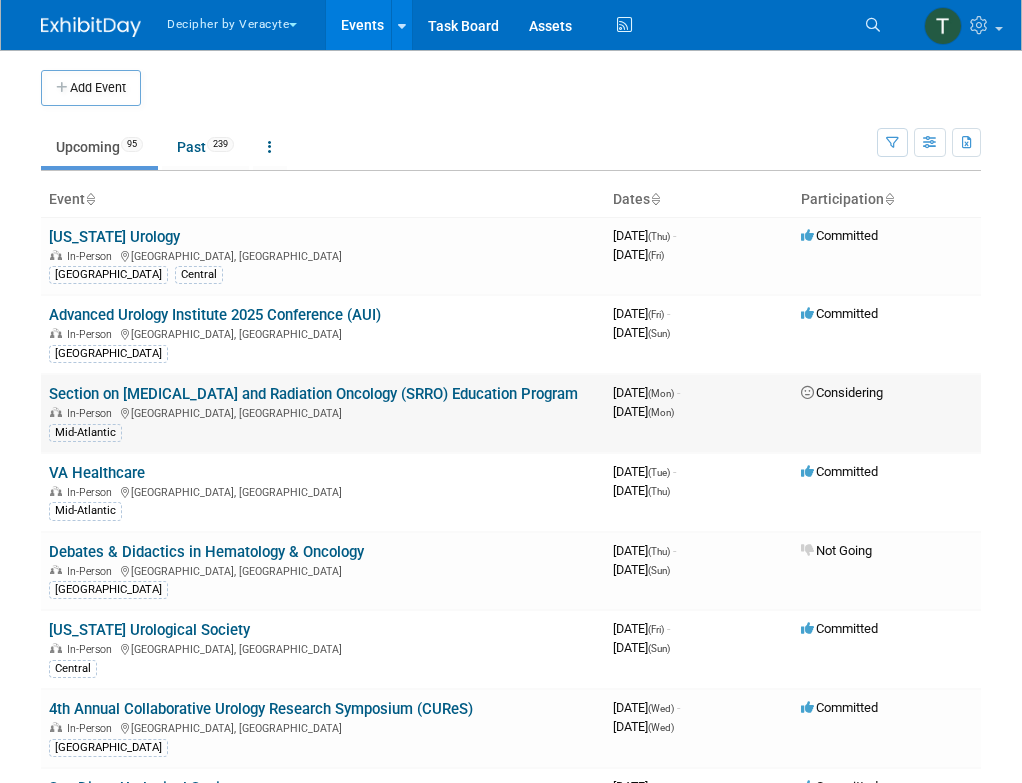 scroll, scrollTop: 0, scrollLeft: 0, axis: both 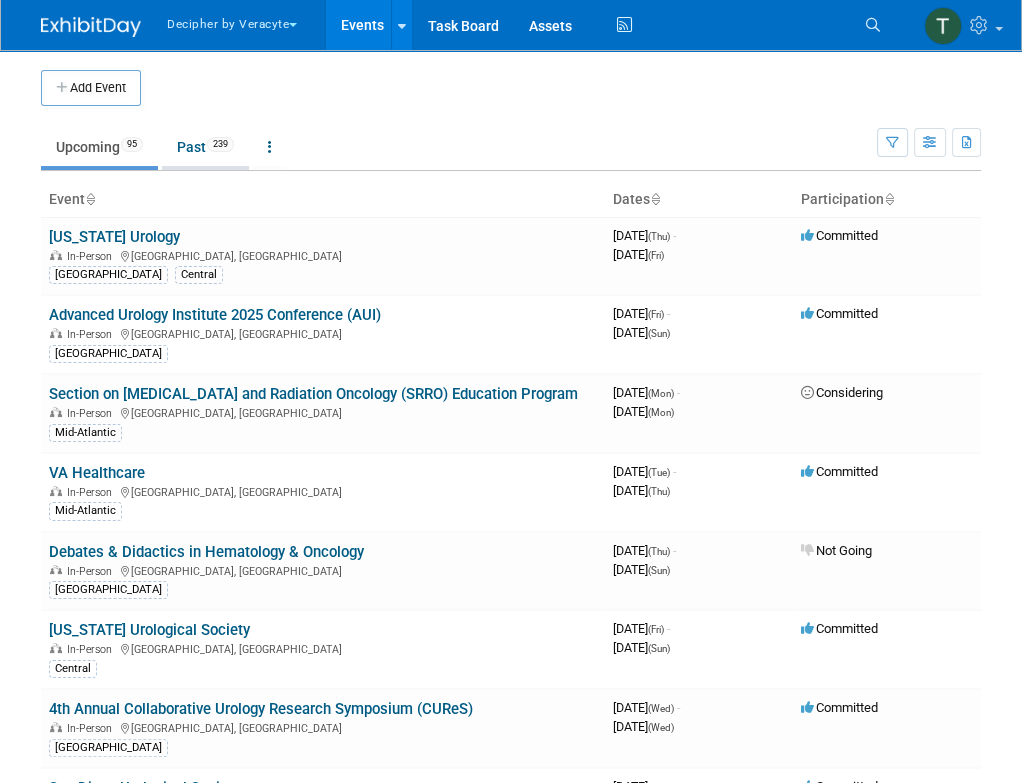 click on "Past
239" at bounding box center [205, 147] 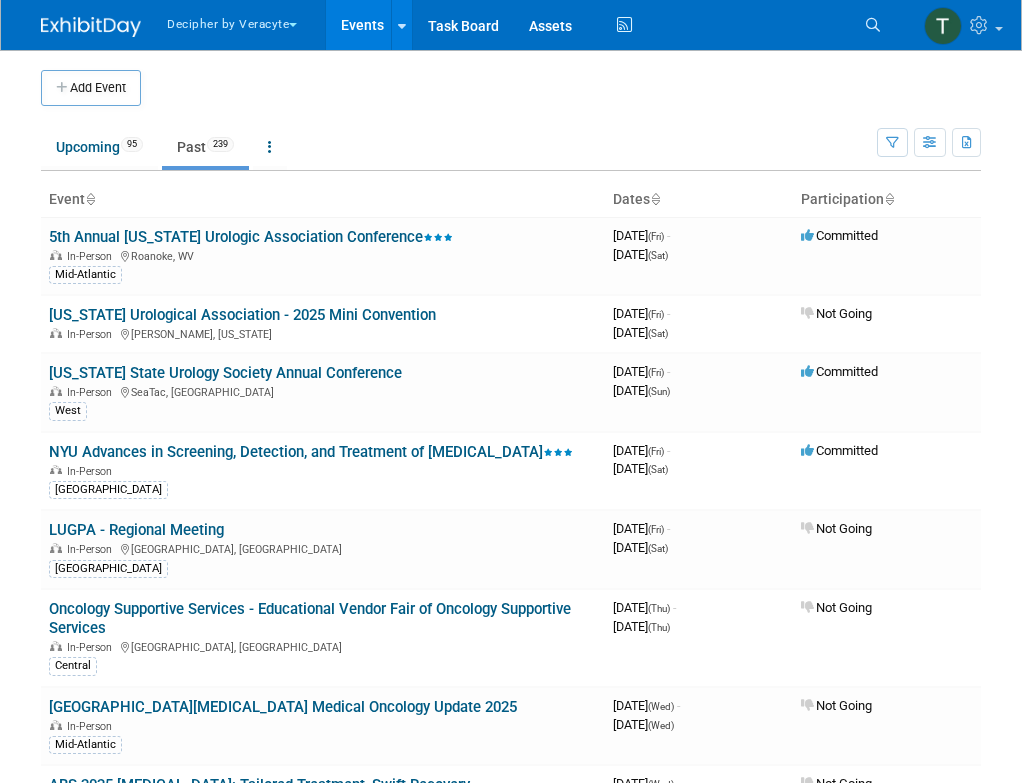 scroll, scrollTop: 0, scrollLeft: 0, axis: both 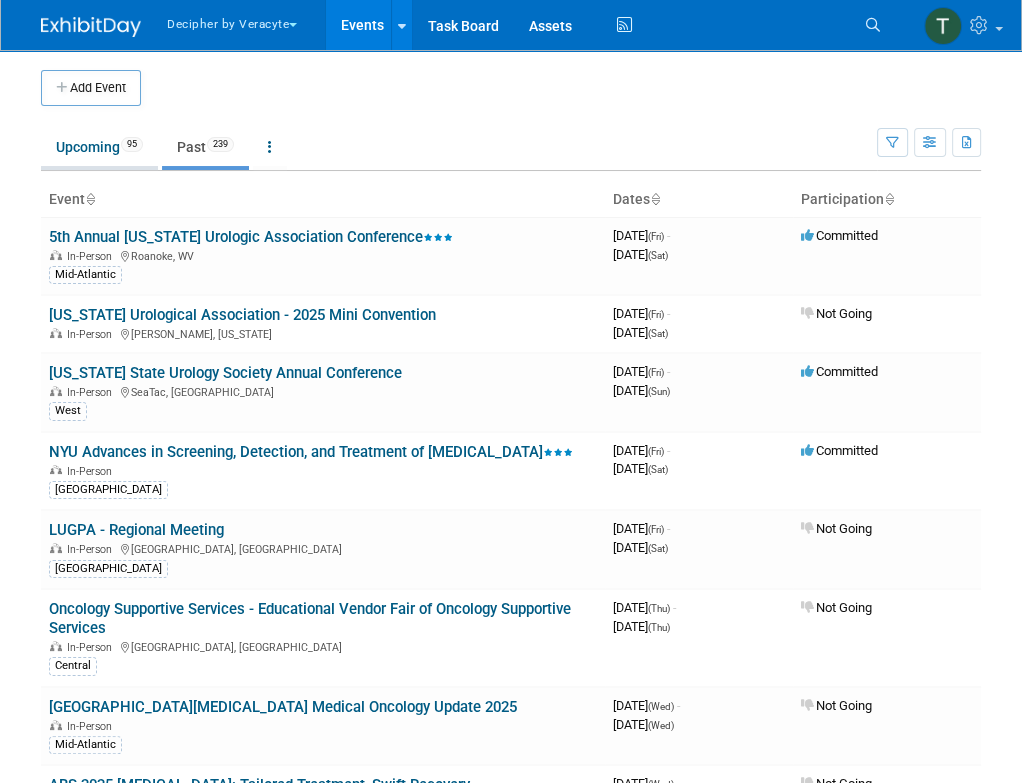 click on "95" at bounding box center (132, 144) 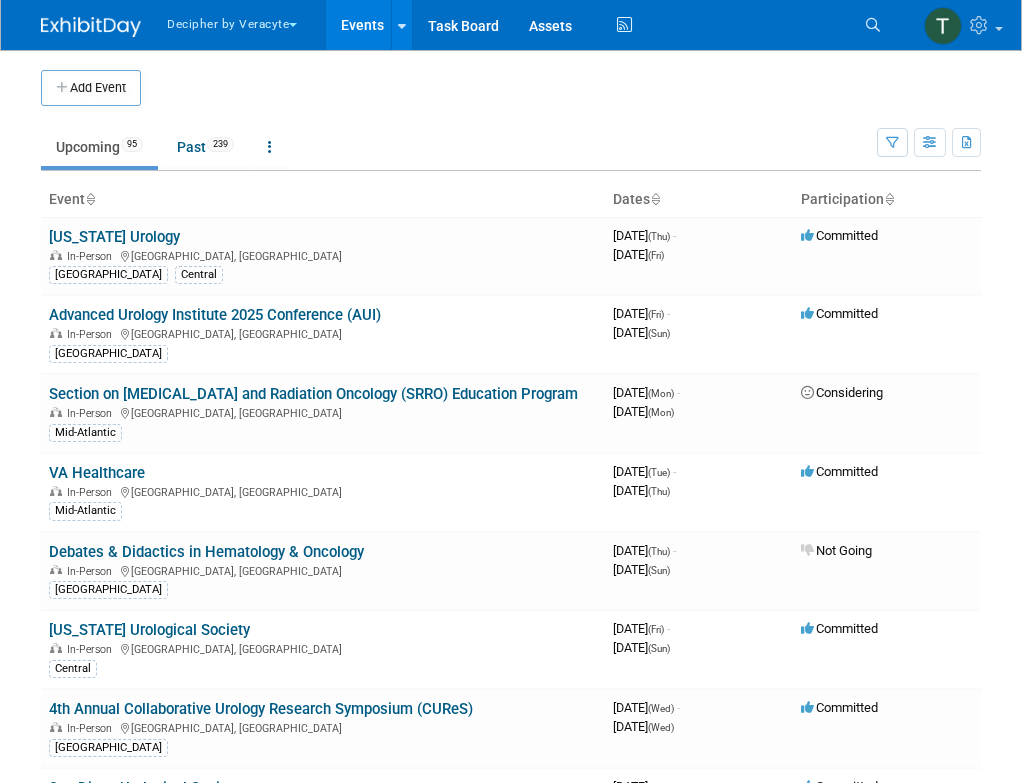 scroll, scrollTop: 0, scrollLeft: 0, axis: both 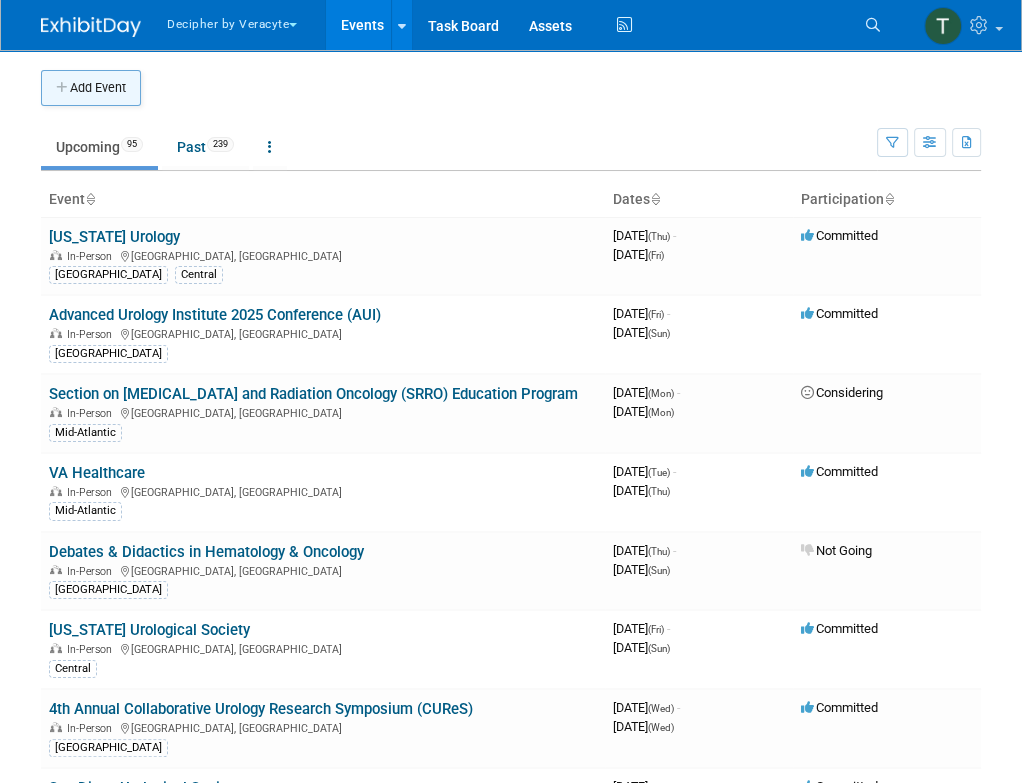 click on "Add Event" at bounding box center [91, 88] 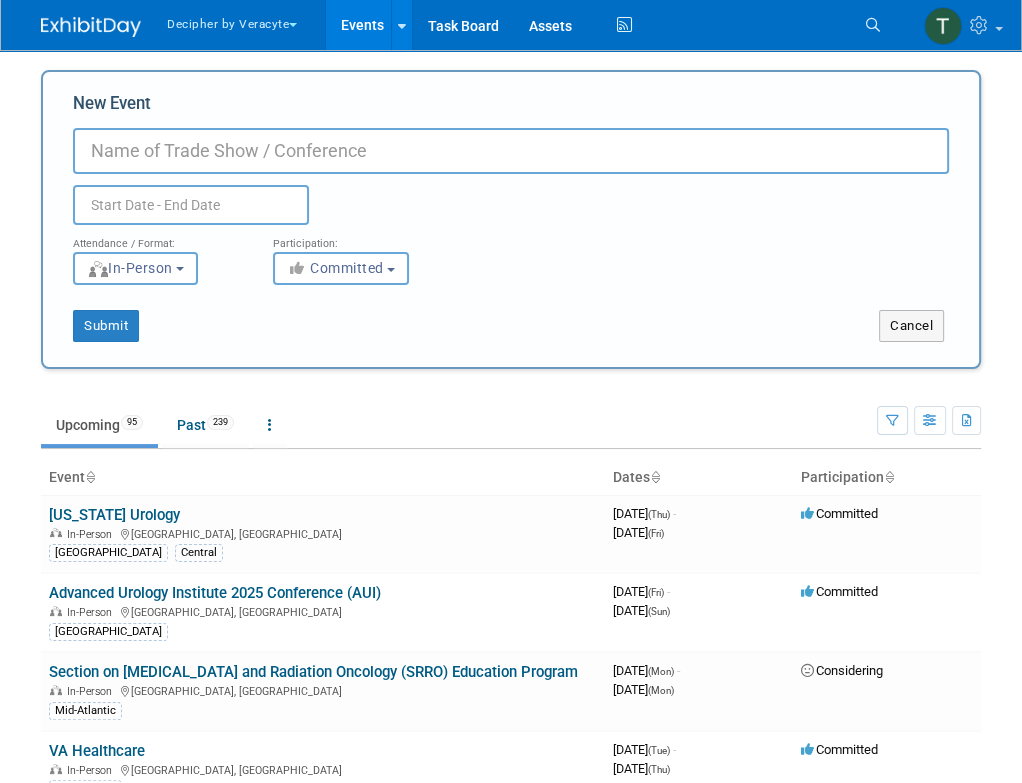 click on "New Event" at bounding box center (511, 151) 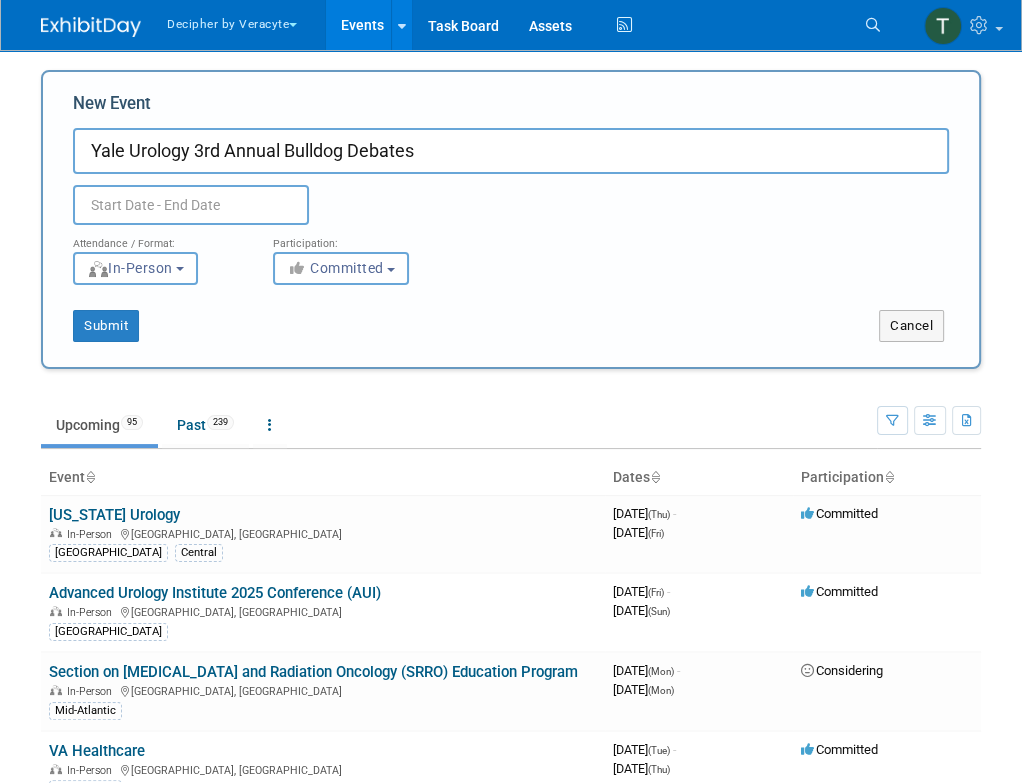 type on "Yale Urology 3rd Annual Bulldog Debates" 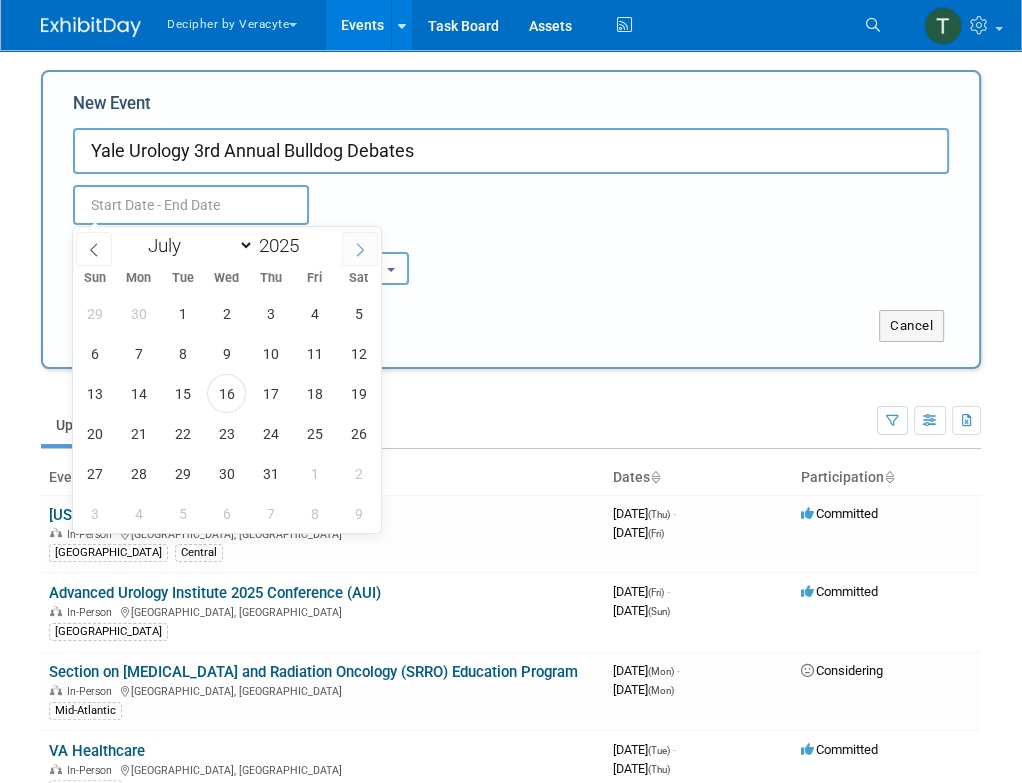 click 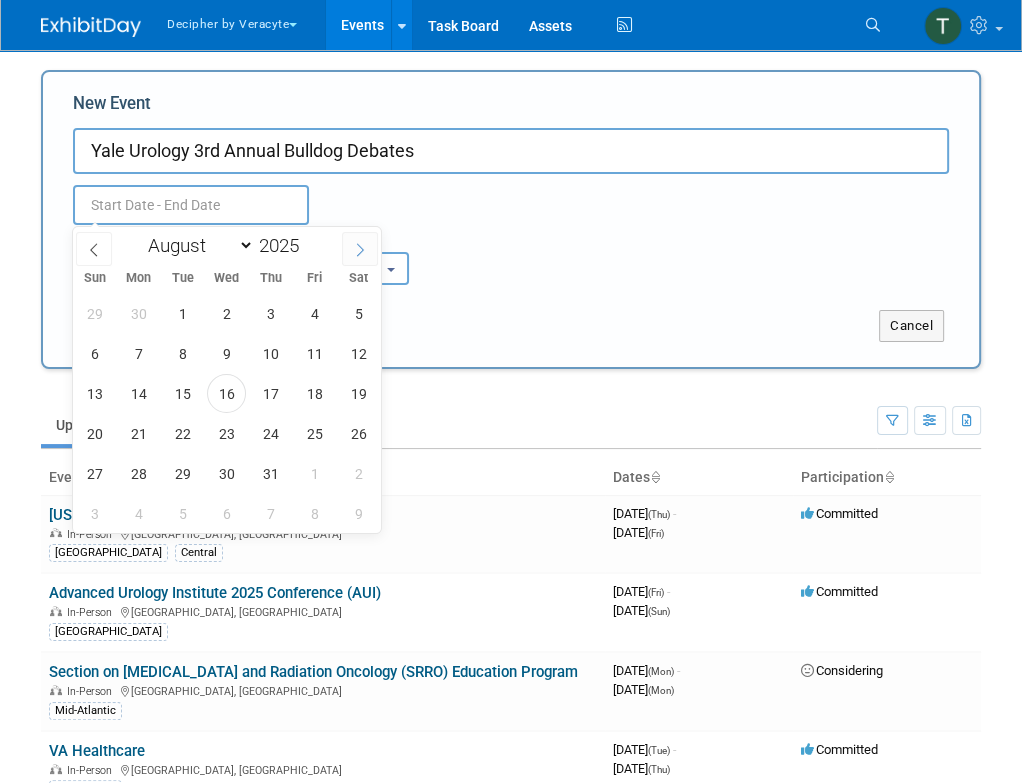 click 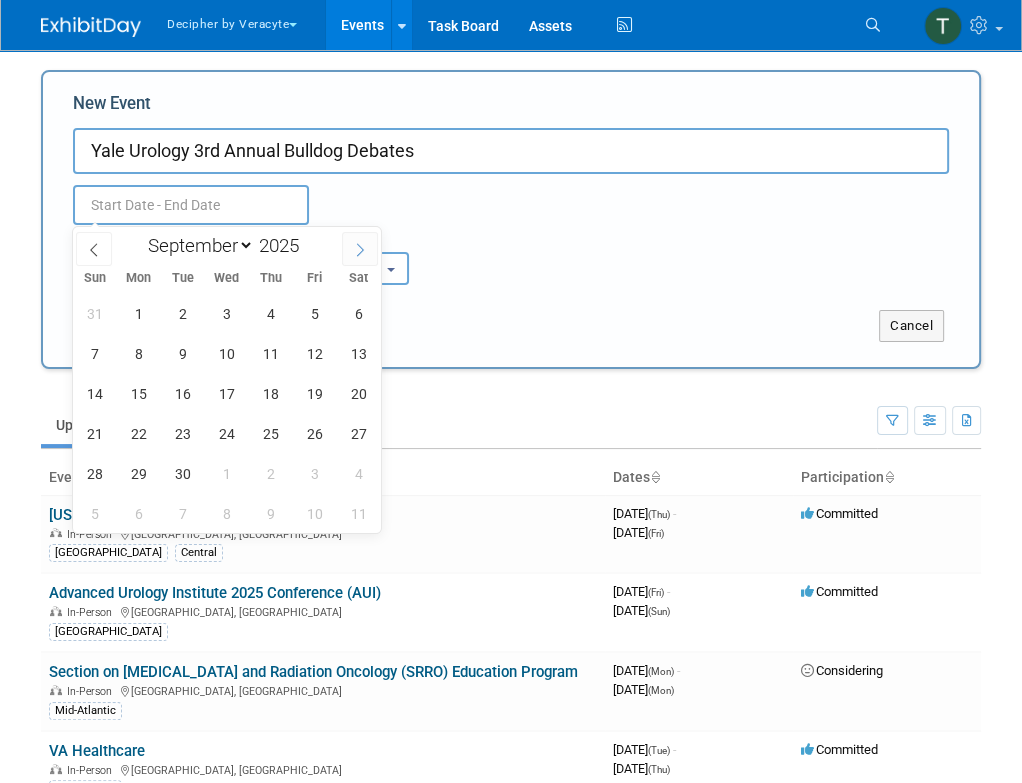 click 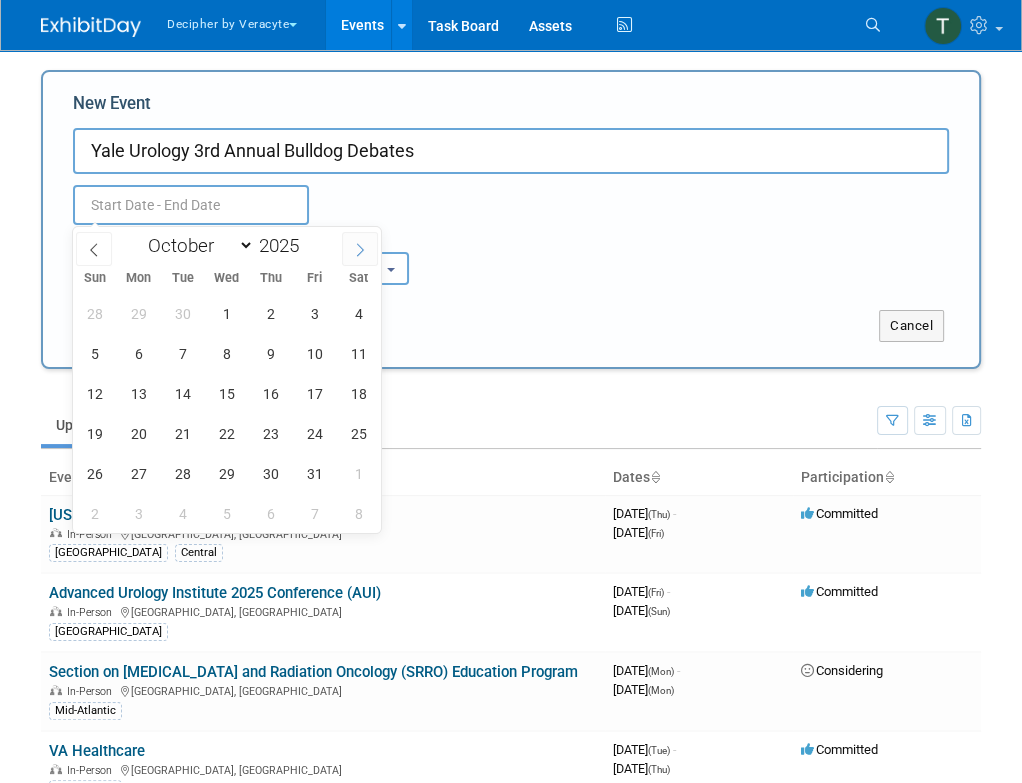 click 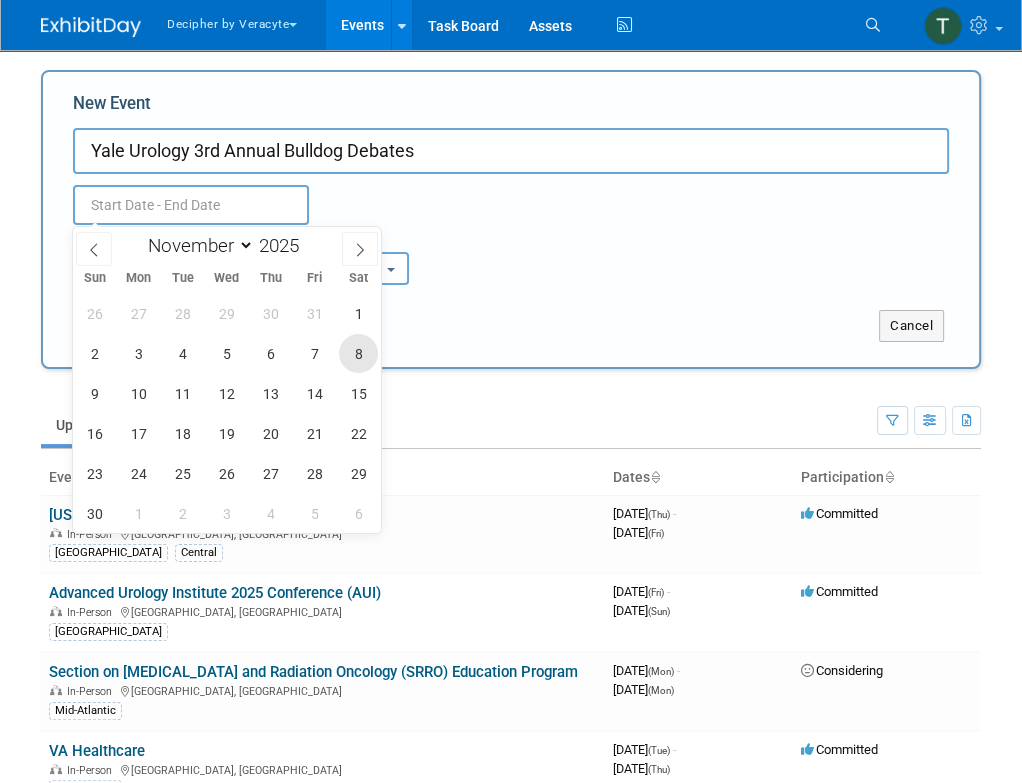 click on "8" at bounding box center (358, 353) 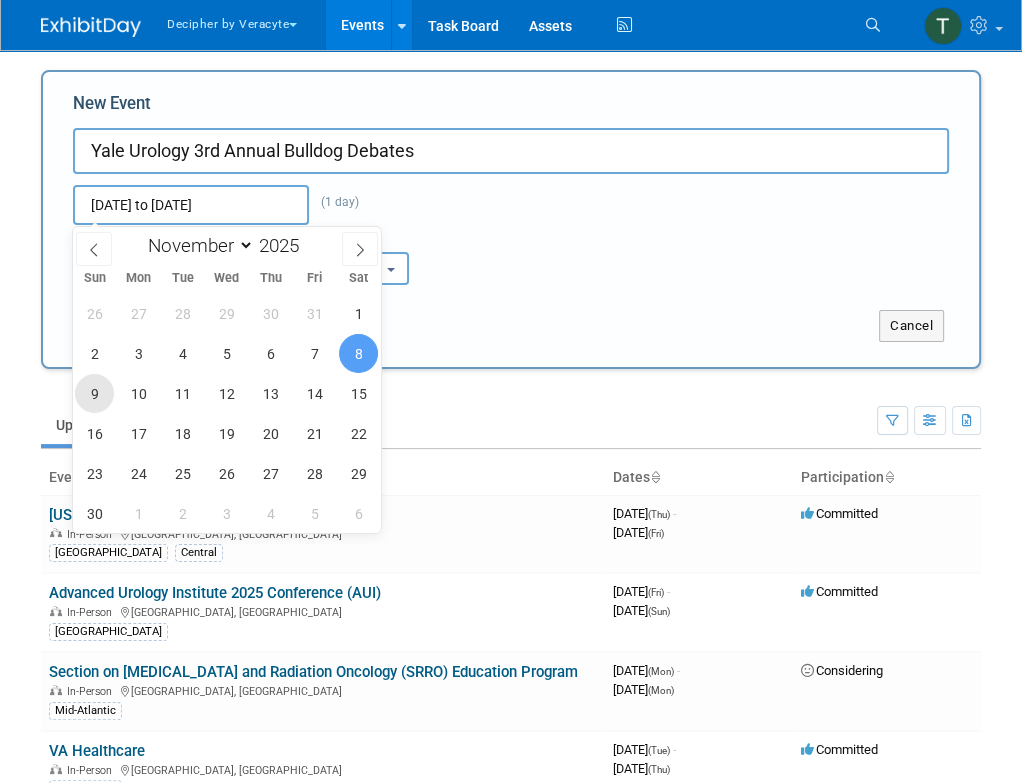click on "9" at bounding box center [94, 393] 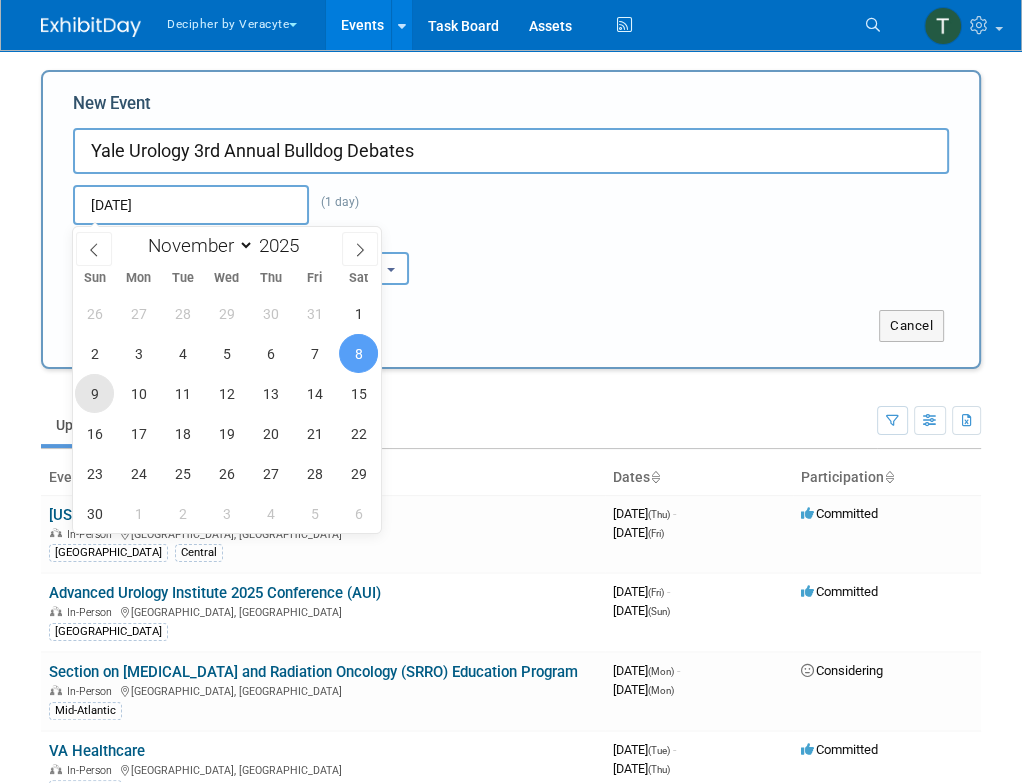 type on "[DATE] to [DATE]" 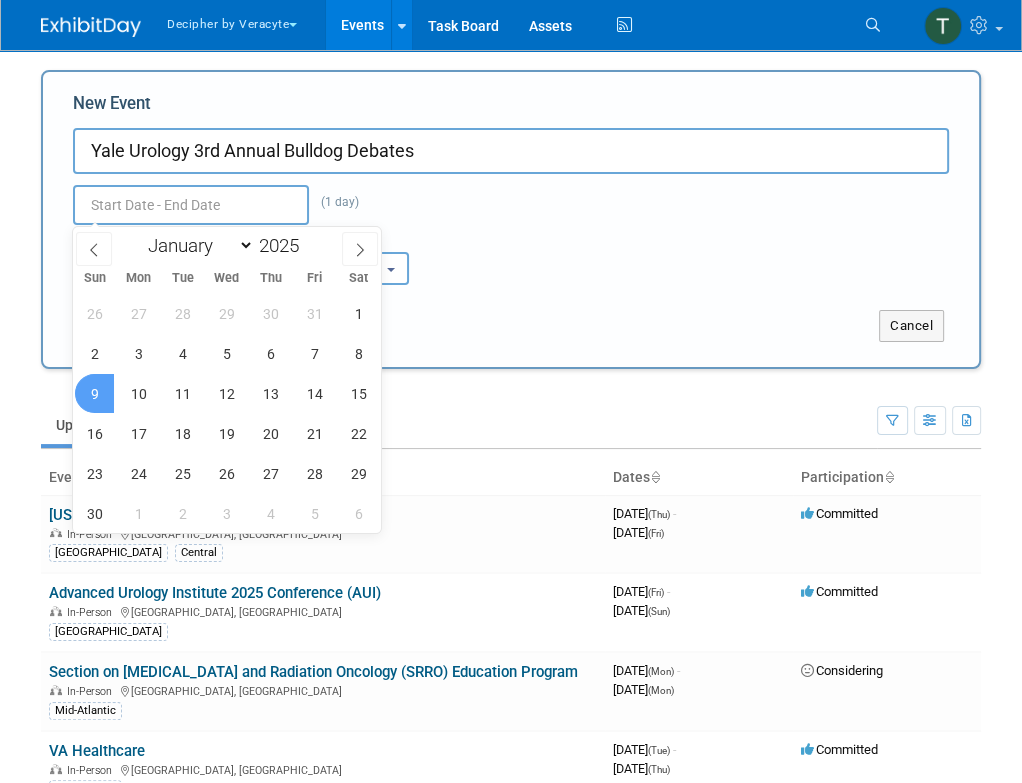 type on "[DATE] to [DATE]" 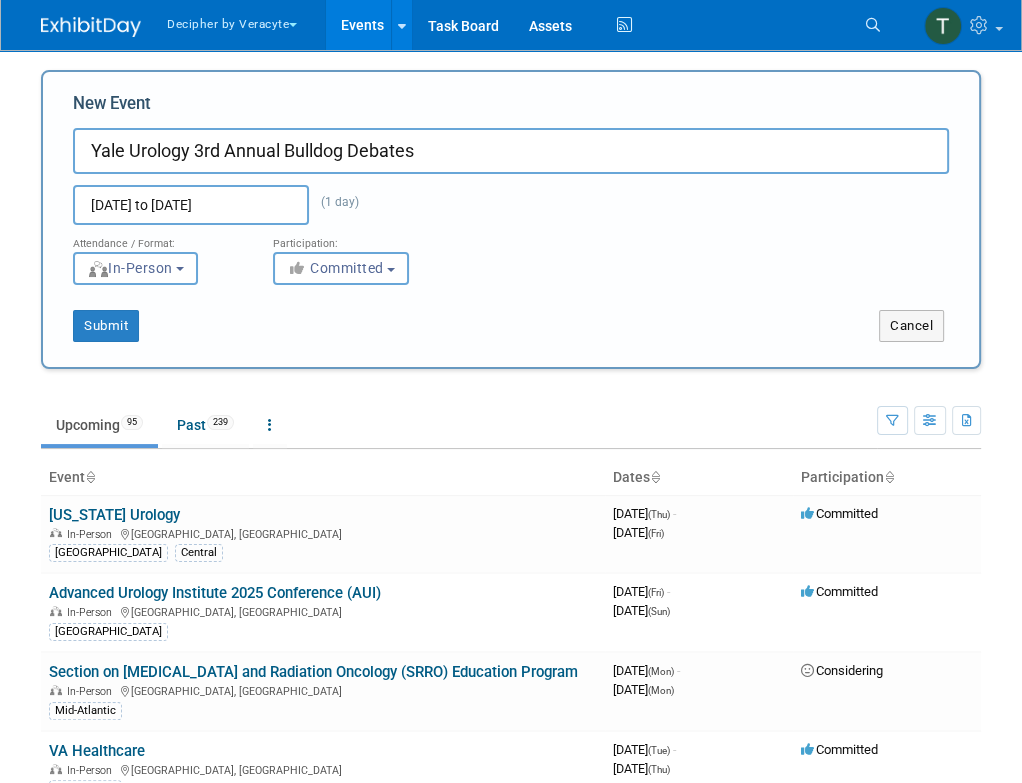 click on "[DATE] to [DATE]
(1 day)
Duplicate Event Warning" at bounding box center [511, 199] 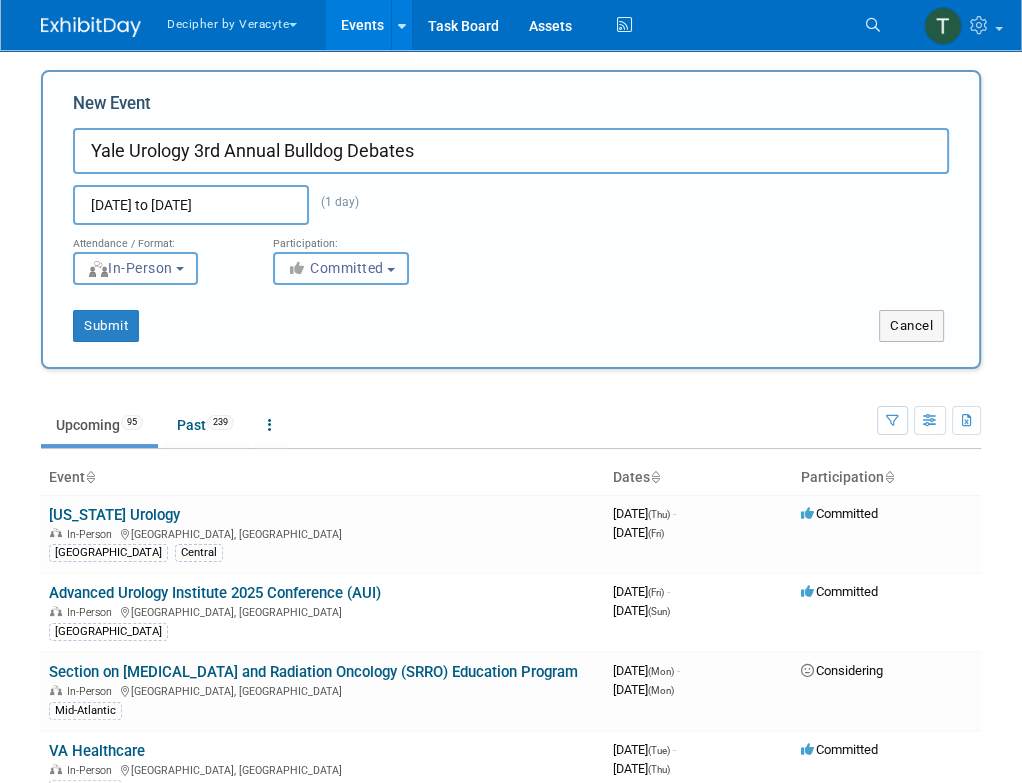 click on "Committed" at bounding box center [335, 268] 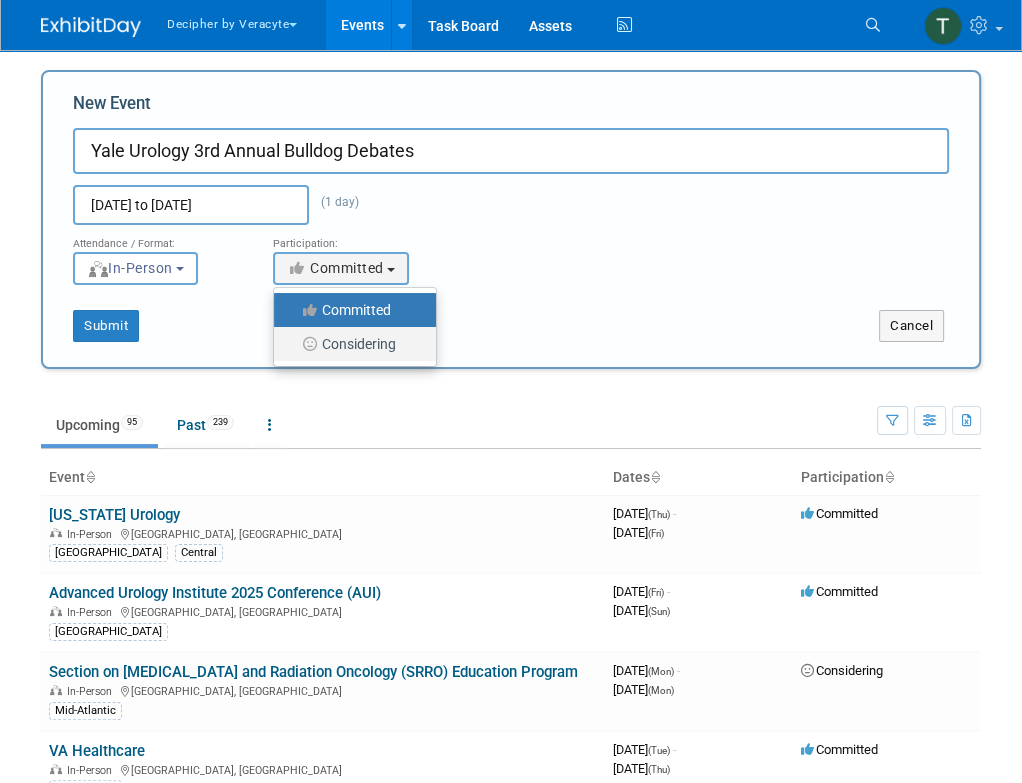 click on "Considering" at bounding box center [355, 344] 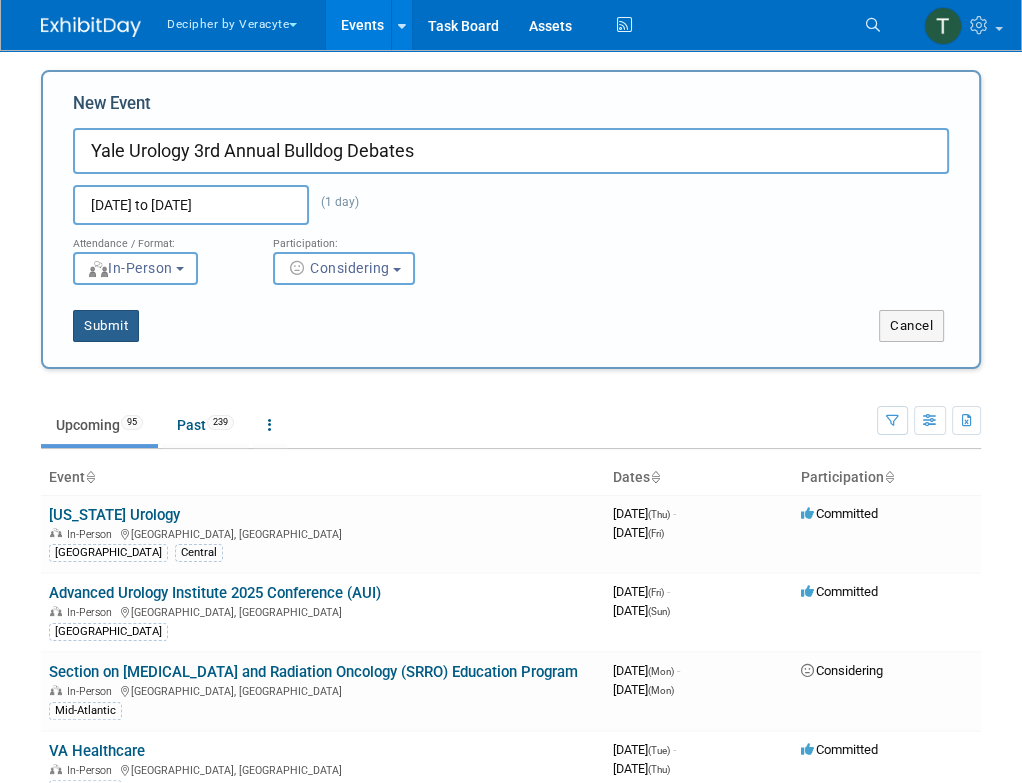 click on "Submit" at bounding box center [106, 326] 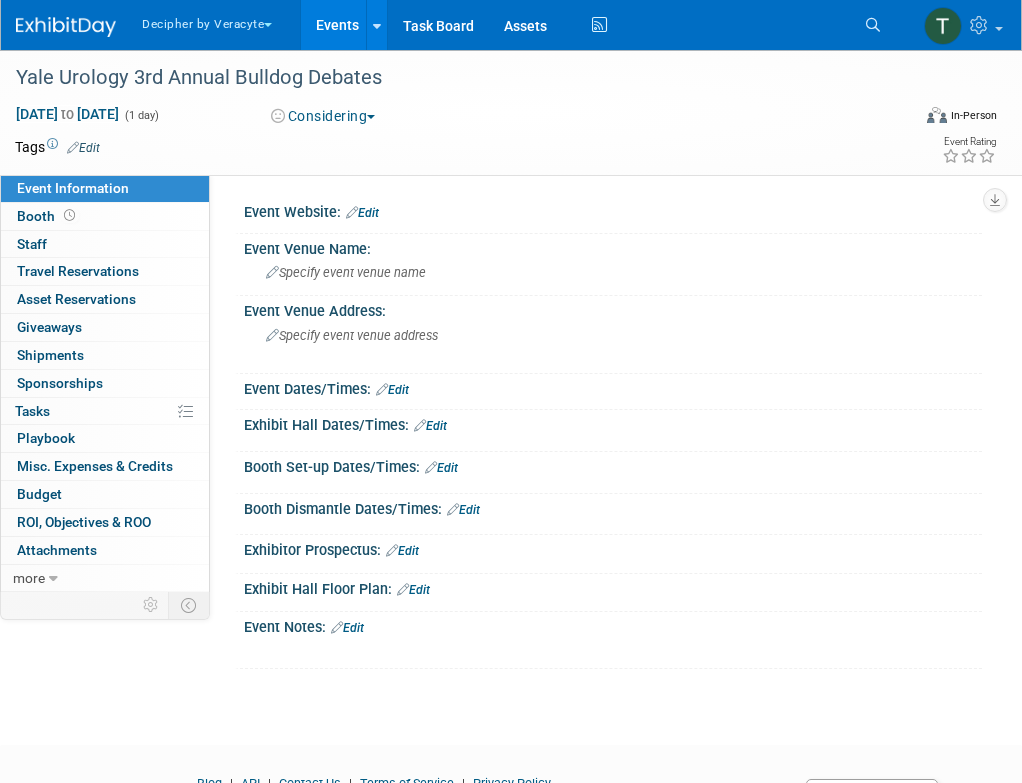 scroll, scrollTop: 0, scrollLeft: 0, axis: both 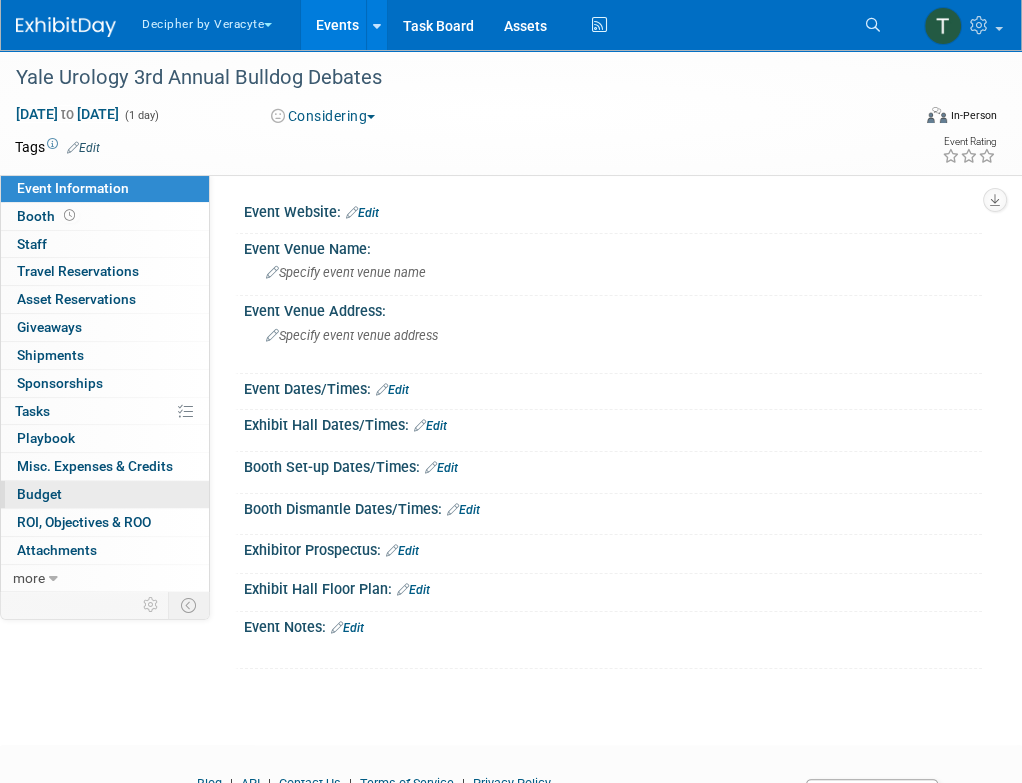 click on "Budget" at bounding box center [39, 494] 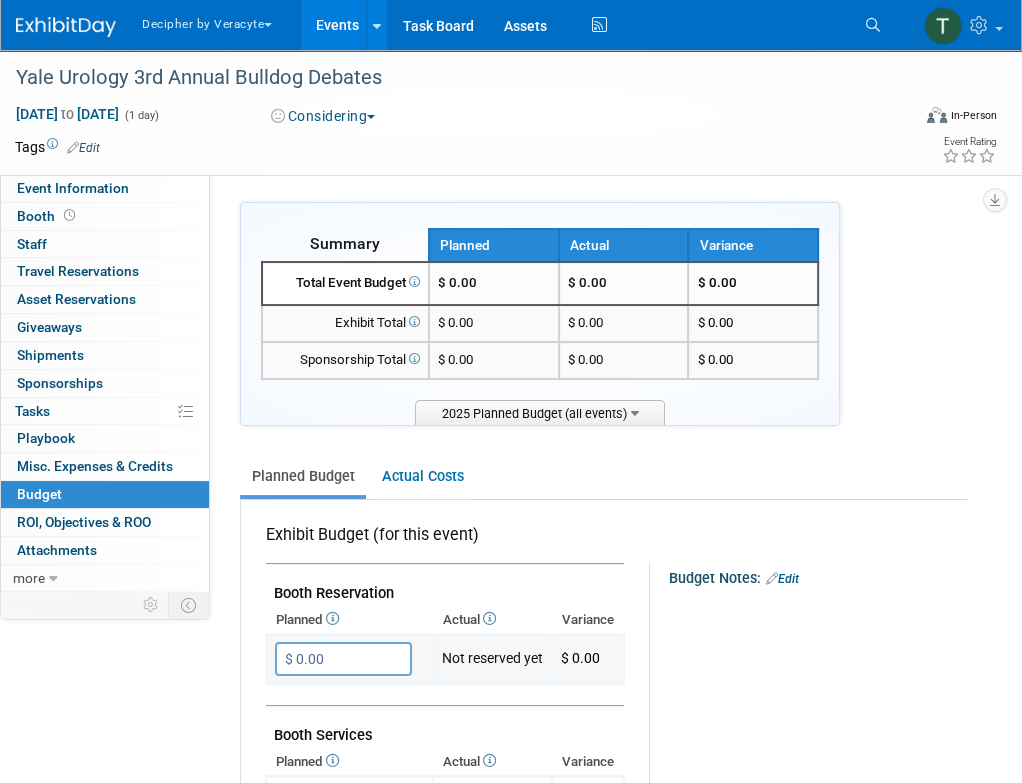 click on "$ 0.00" at bounding box center (343, 659) 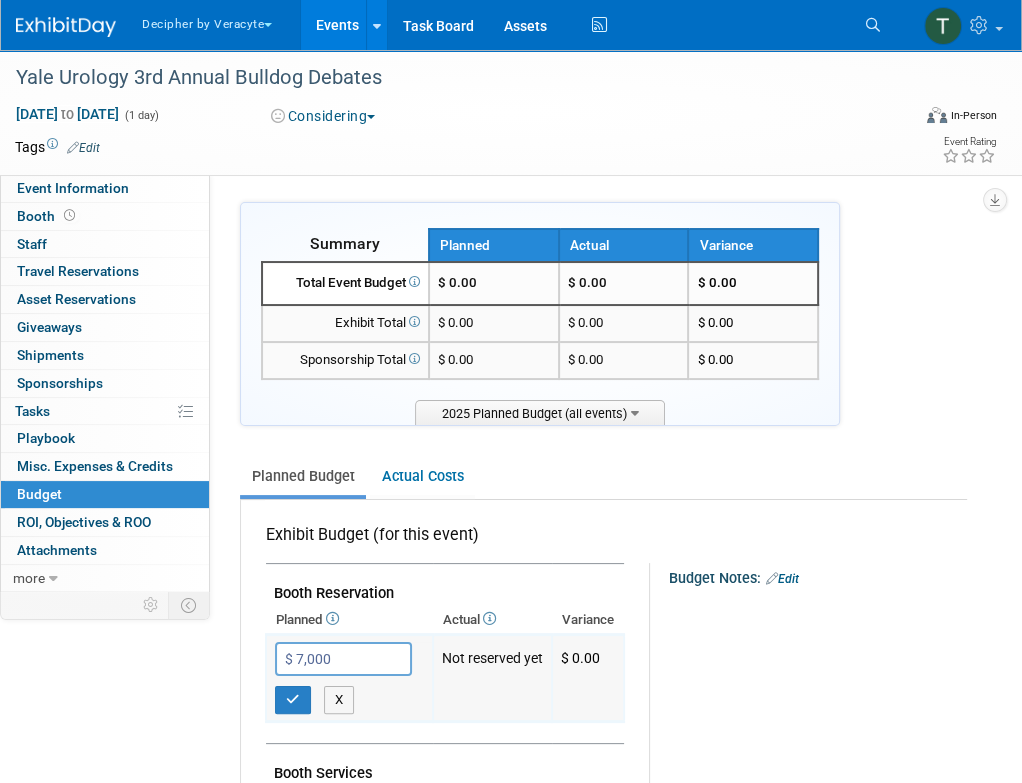 type on "$ 7,000.00" 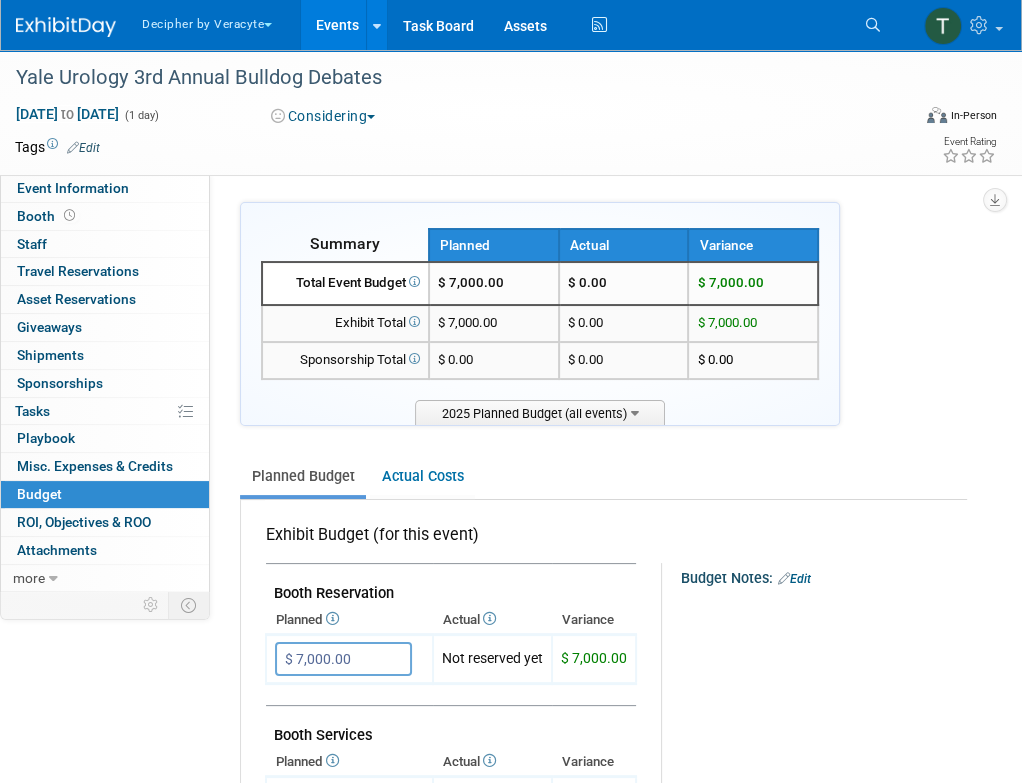 click on "Yale Urology 3rd Annual Bulldog Debates
Nov 9, 2025  to  Nov 9, 2025
(1 day)
Nov 9, 2025 to Nov 9, 2025
Considering
Committed
Considering
Not Going
Virtual
In-Person
Hybrid
<img src="https://www.exhibitday.com/Images/Format-Virtual.png" style="width: 22px; height: 18px; margin-top: 2px; margin-bottom: 2px; margin-left: 2px; filter: Grayscale(70%); opacity: 0.9;" />   Virtual
<img src="https://www.exhibitday.com/Images/Format-InPerson.png" style="width: 22px; height: 18px; margin-top: 2px; margin-bottom: 2px; margin-left: 2px; filter: Grayscale(70%); opacity: 0.9;" />   In-Person
<img src="https://www.exhibitday.com/Images/Format-Hybrid.png" style="width: 22px; height: 18px; margin-top: 2px; margin-bottom: 2px; margin-left: 2px; filter: Grayscale(70%); opacity: 0.9;" />   Hybrid
Tags
Edit" at bounding box center (511, 112) 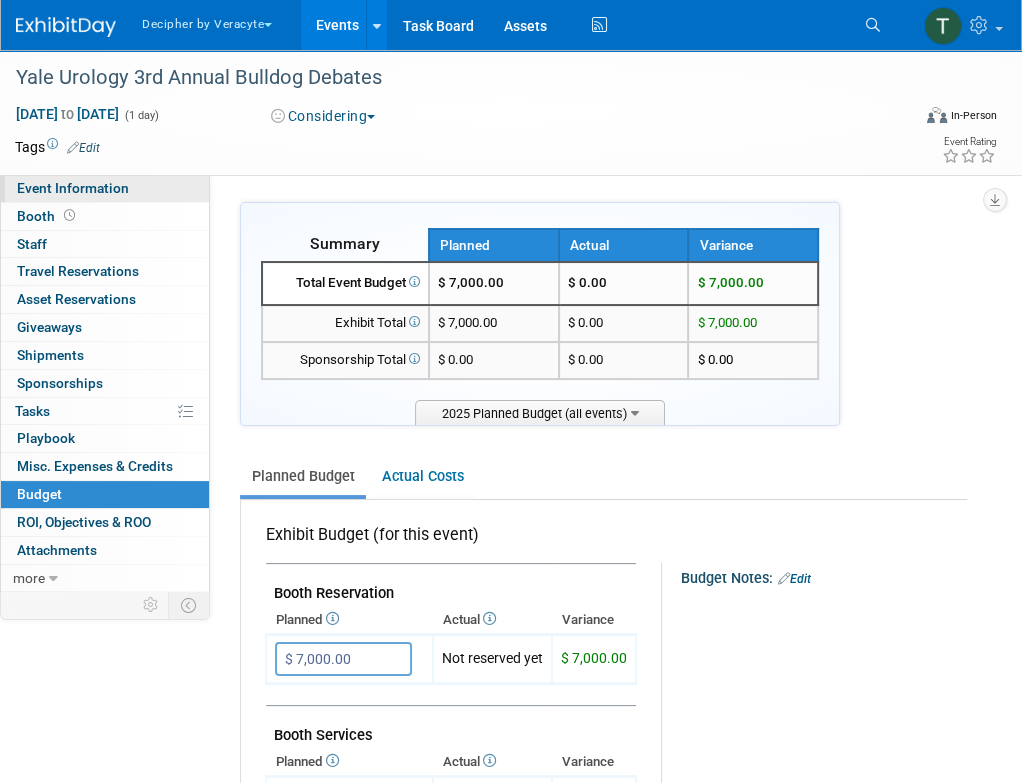 click on "Event Information" at bounding box center (73, 188) 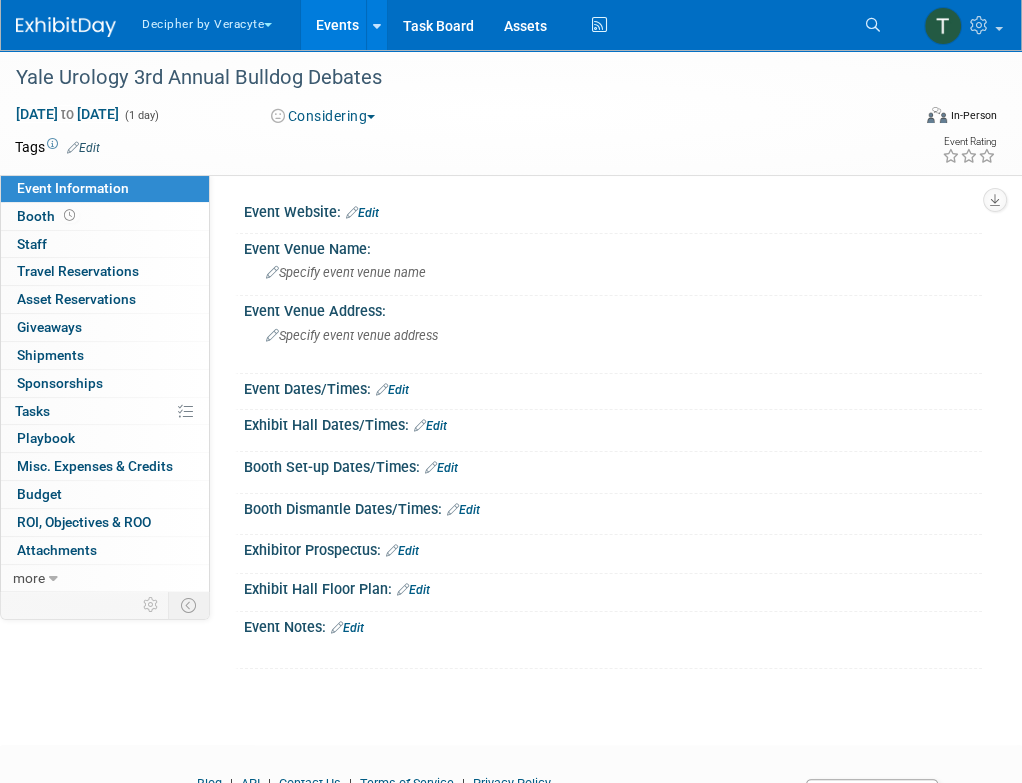 click on "Edit" at bounding box center [347, 628] 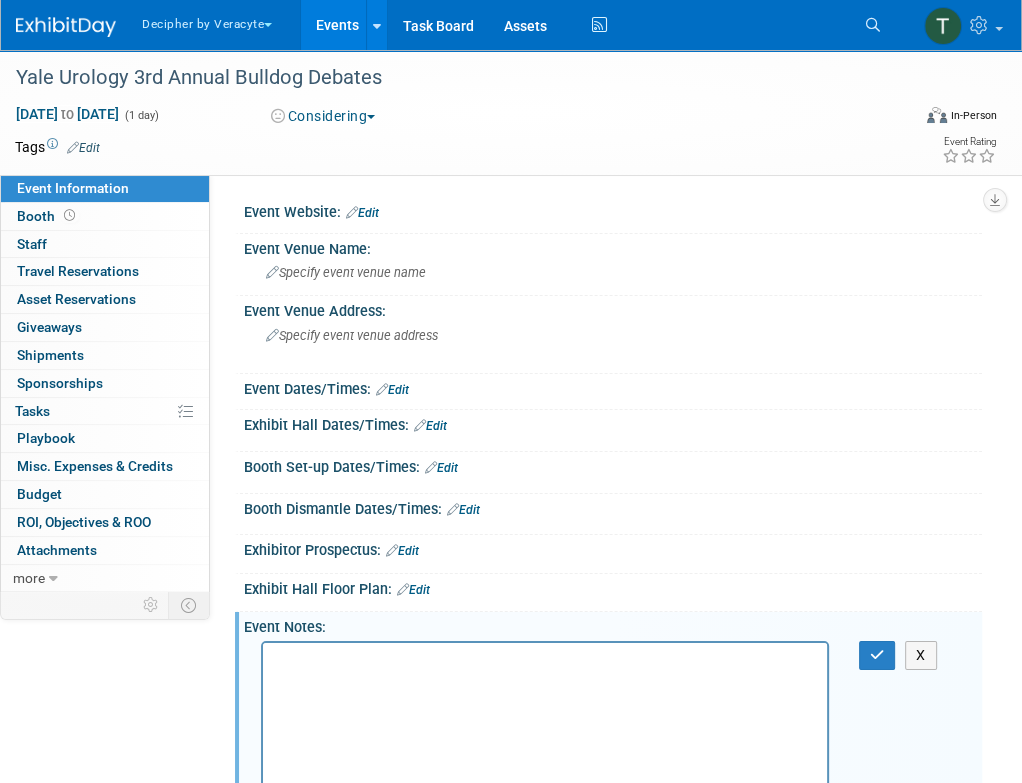 scroll, scrollTop: 207, scrollLeft: 0, axis: vertical 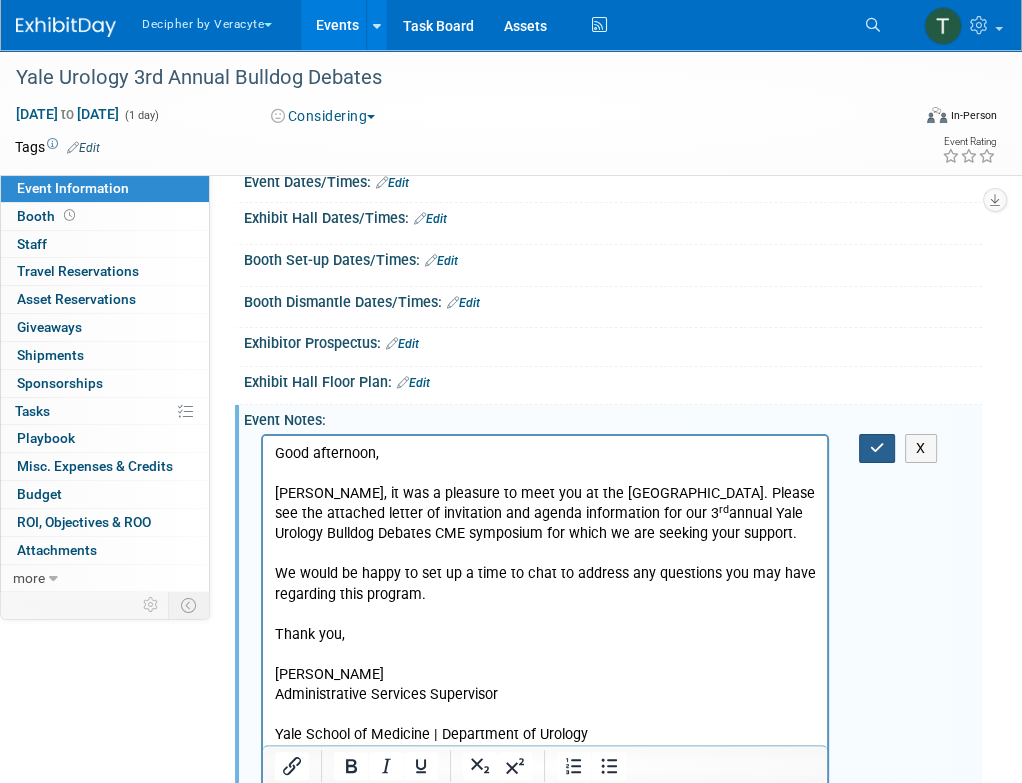 click at bounding box center [877, 448] 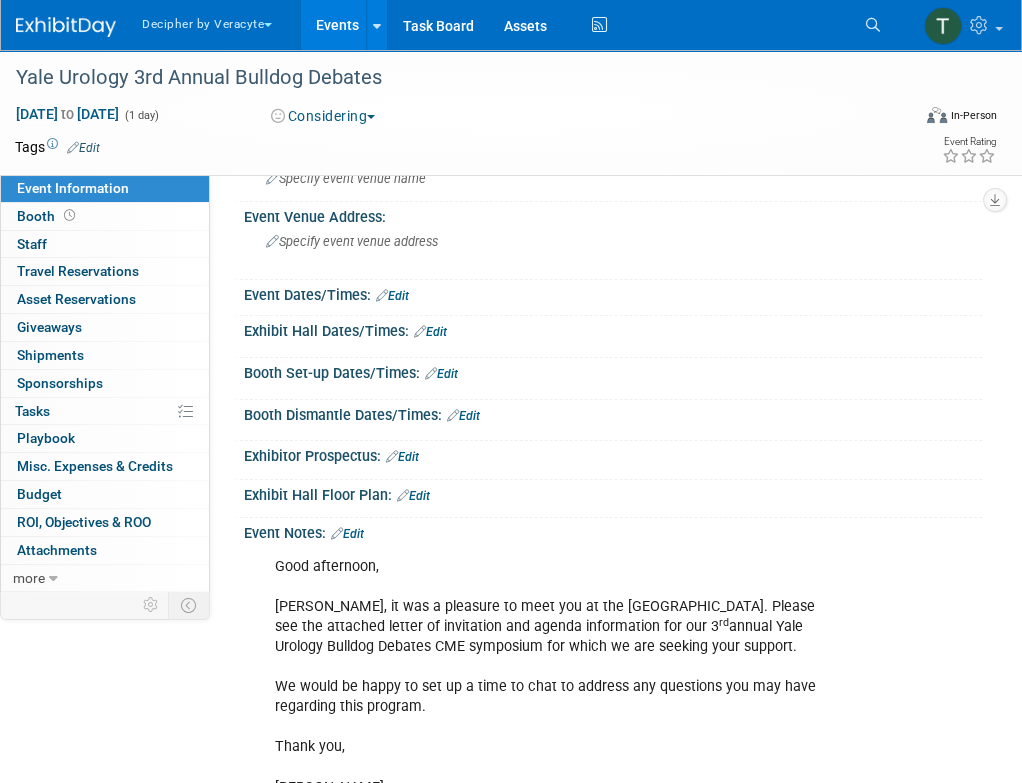 scroll, scrollTop: 93, scrollLeft: 0, axis: vertical 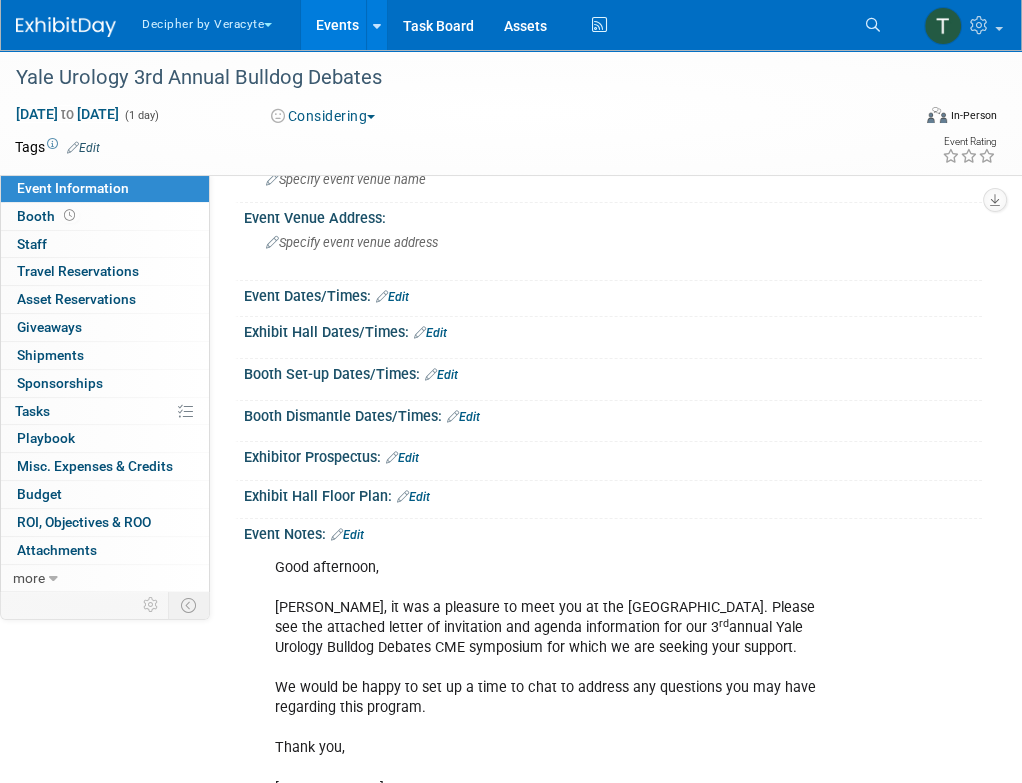 click on "Edit" at bounding box center [430, 333] 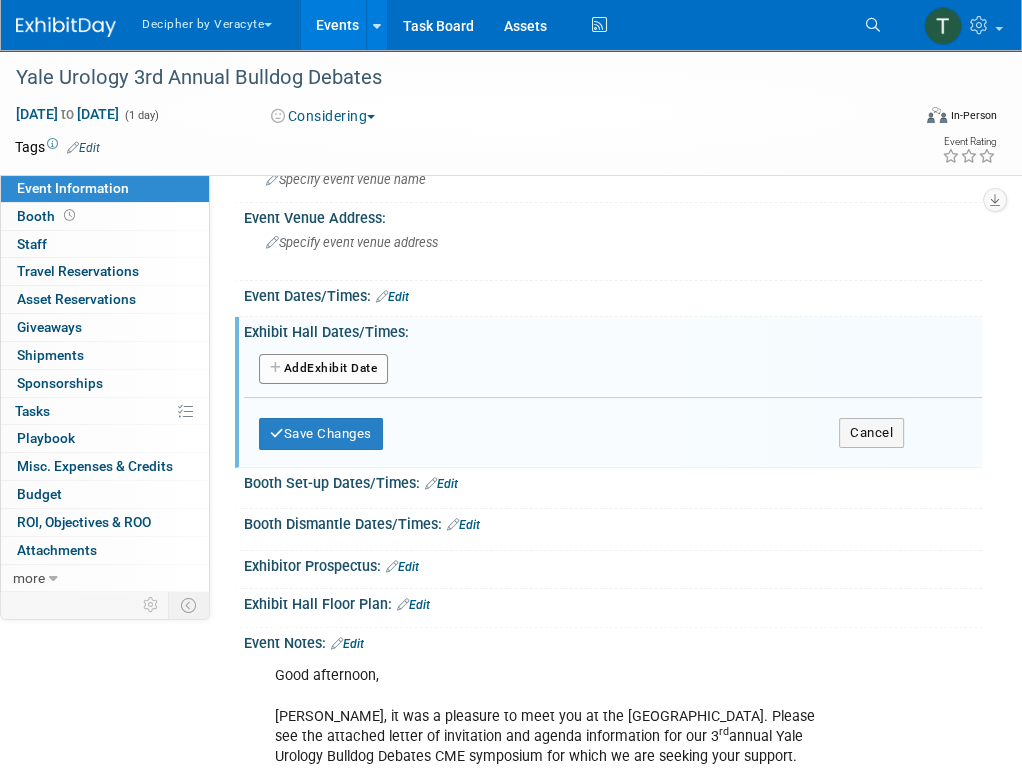click on "Add  Another  Exhibit Date" at bounding box center [323, 369] 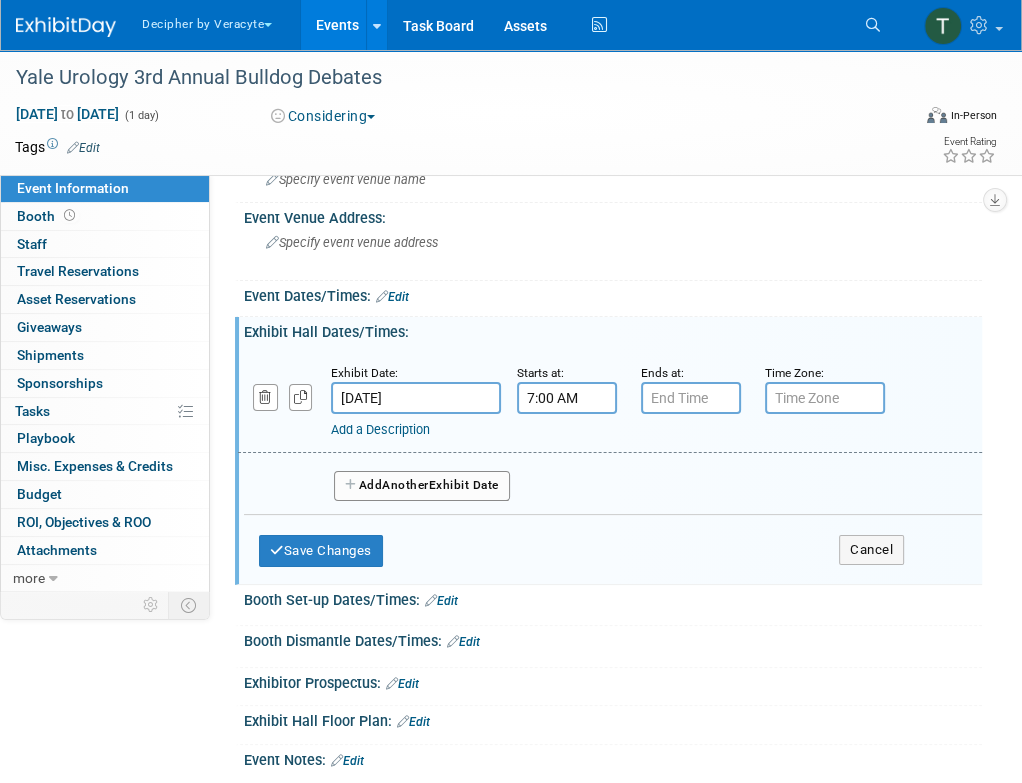 click on "7:00 AM" at bounding box center [567, 398] 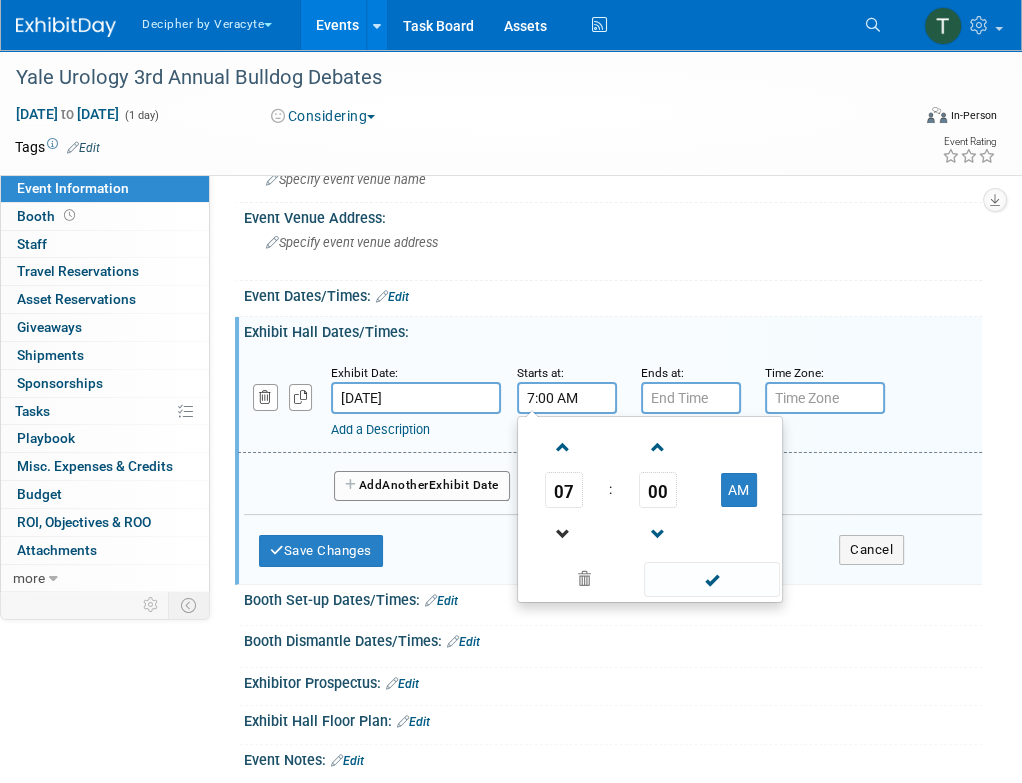 click at bounding box center (564, 533) 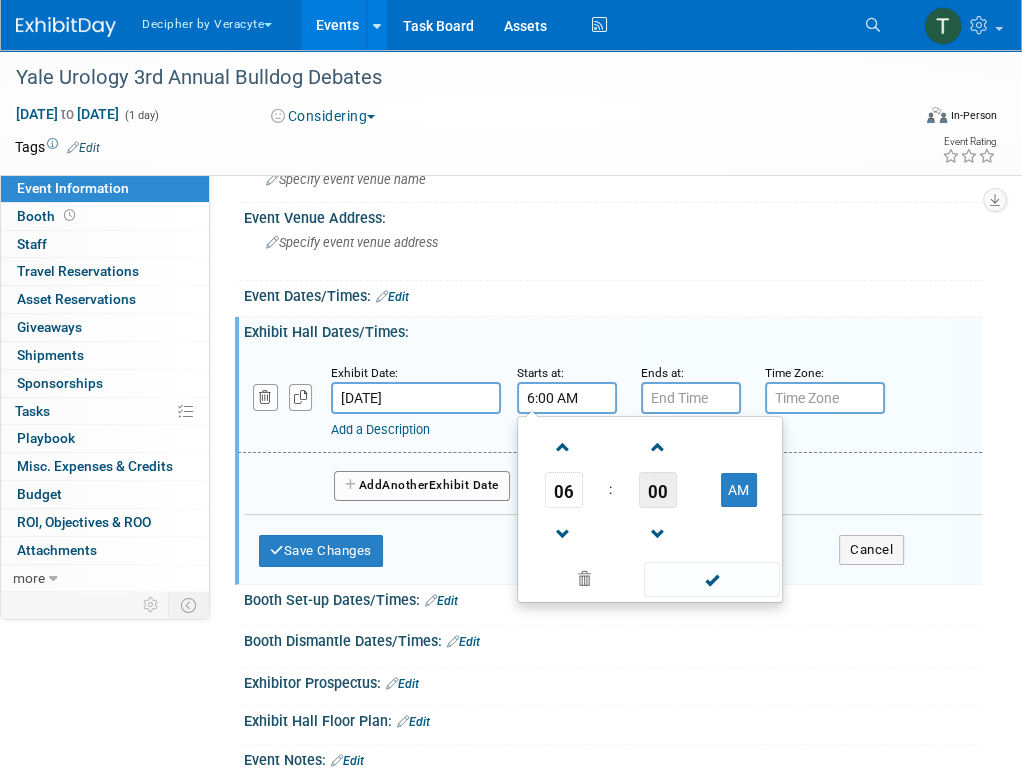 click on "00" at bounding box center (658, 490) 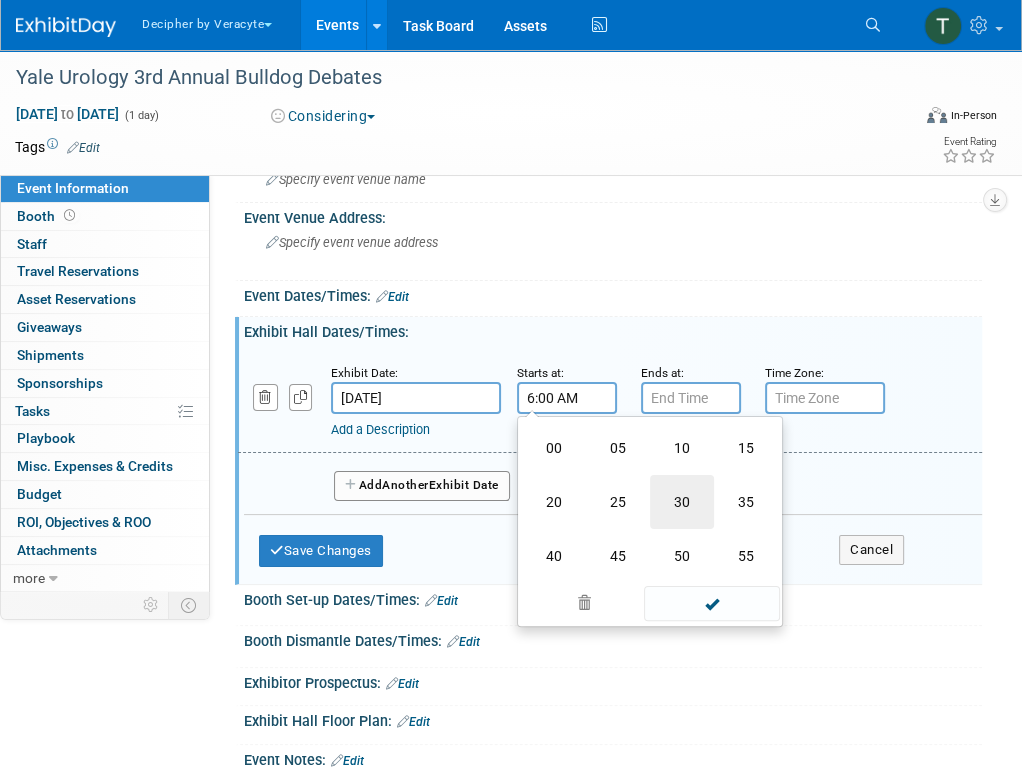 click on "30" at bounding box center (682, 502) 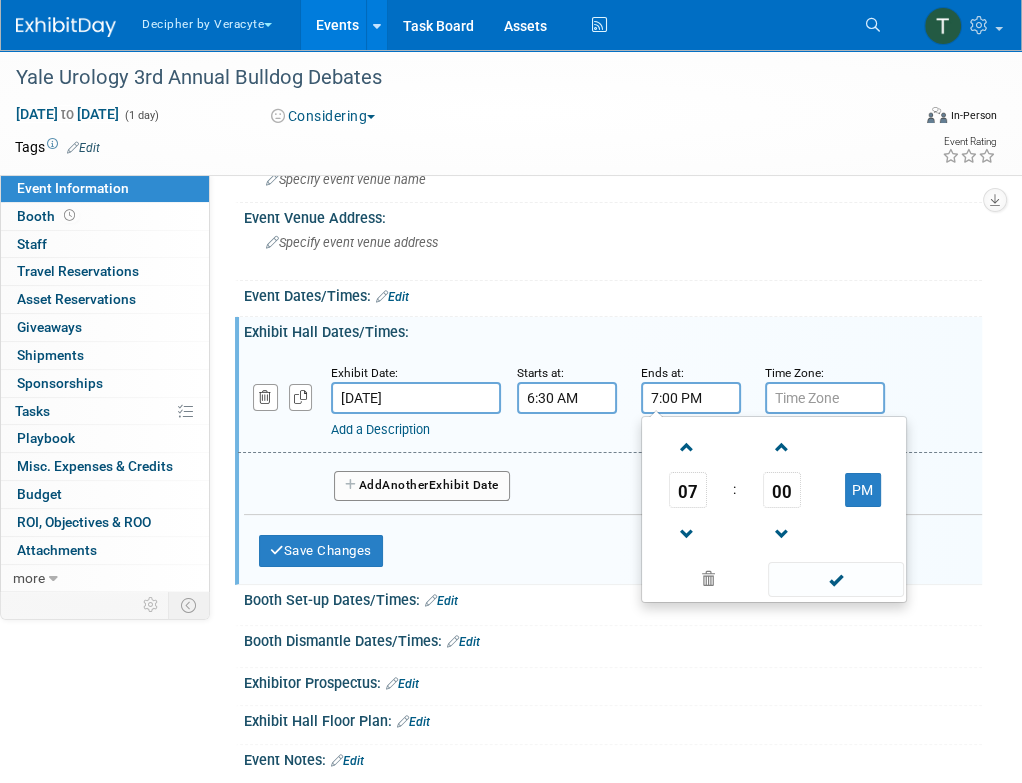 click on "7:00 PM" at bounding box center (691, 398) 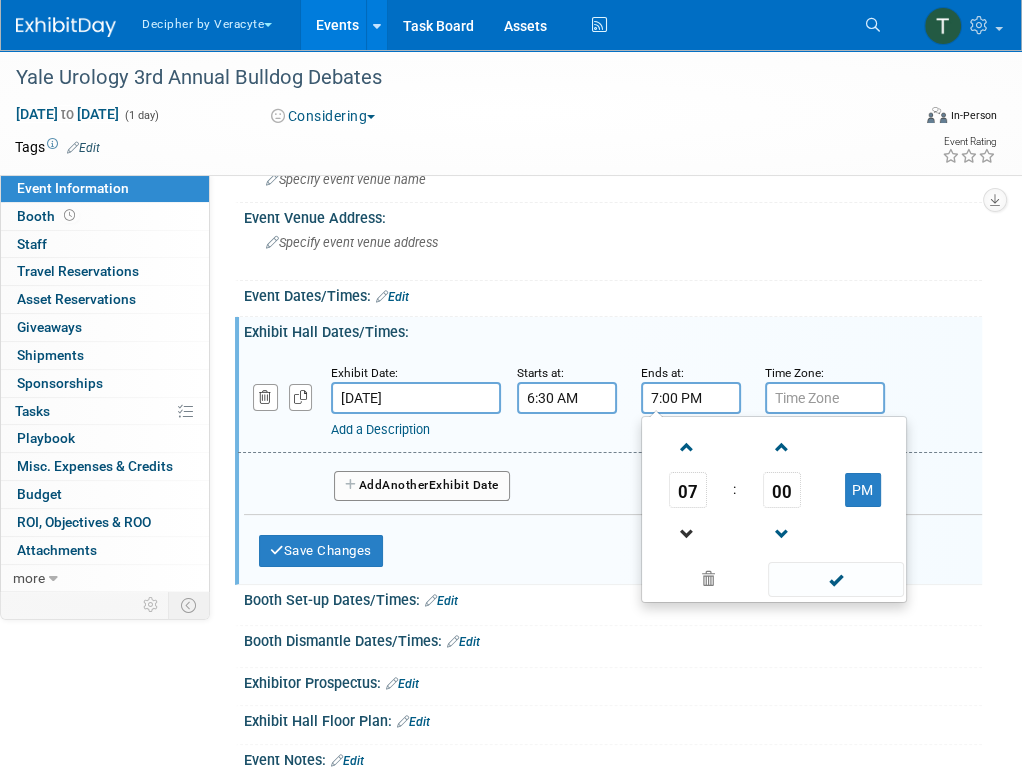 click at bounding box center (688, 533) 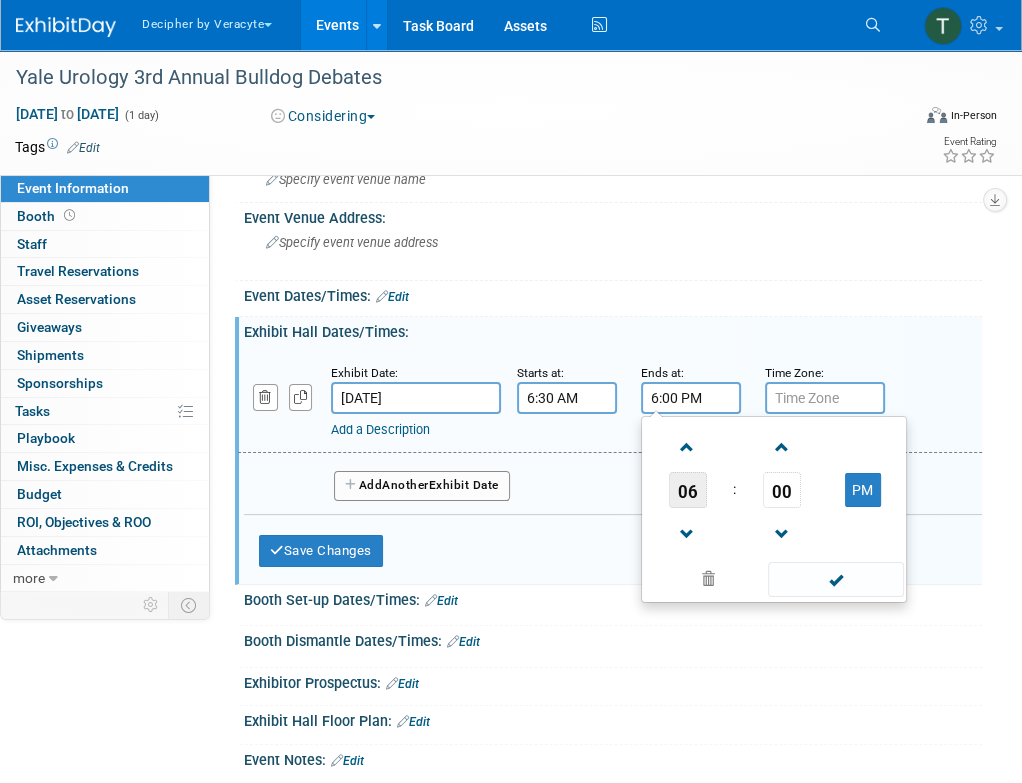 click on "06" at bounding box center (688, 490) 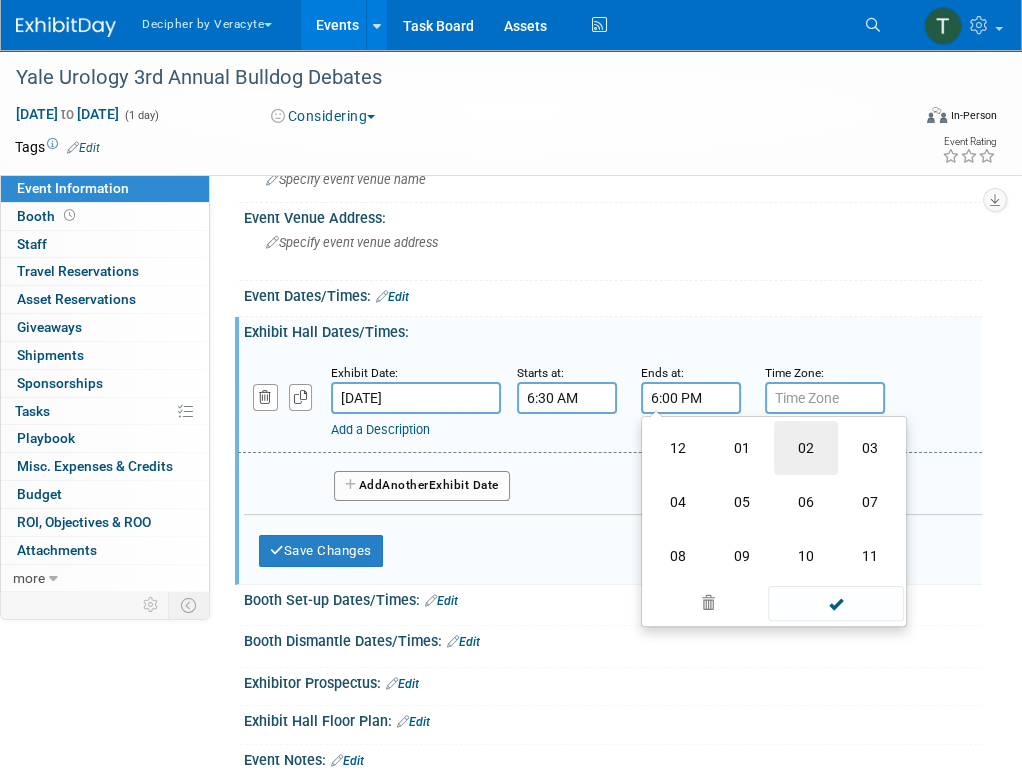 click on "02" at bounding box center [806, 448] 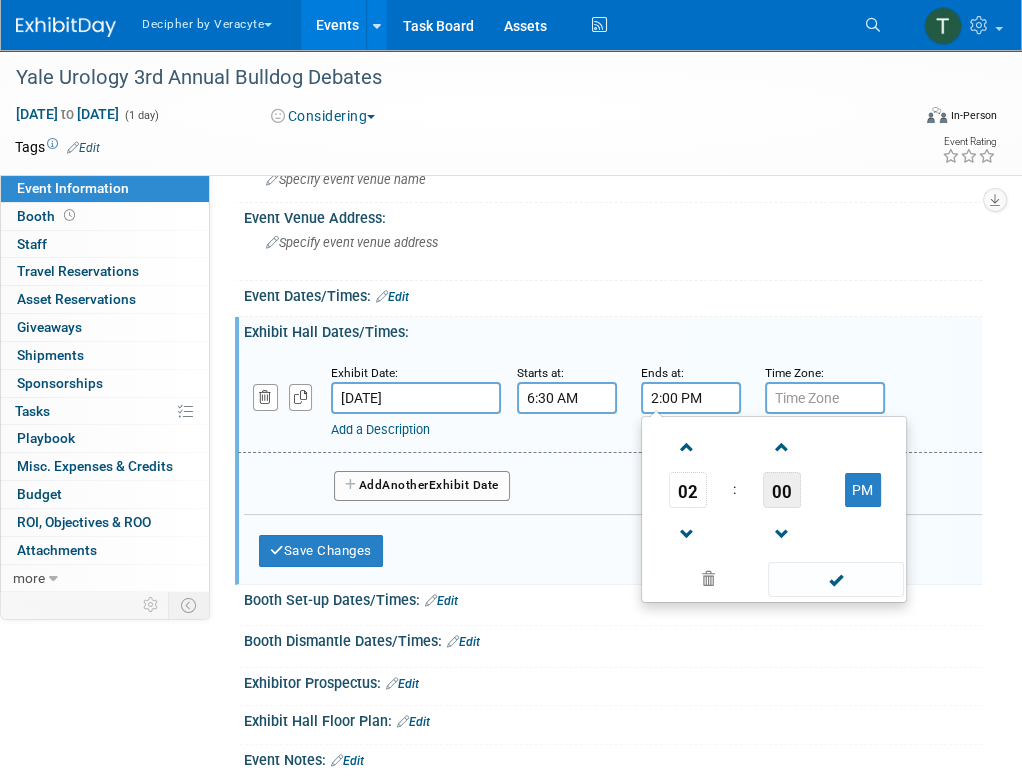 click on "00" at bounding box center (782, 490) 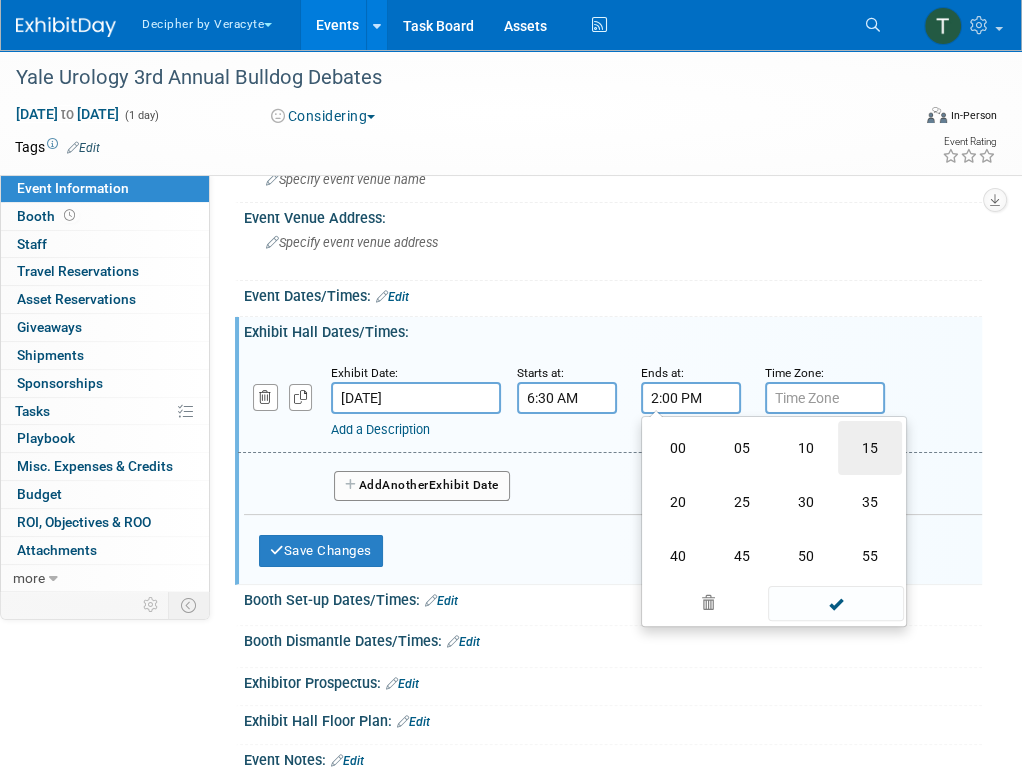 click on "15" at bounding box center (870, 448) 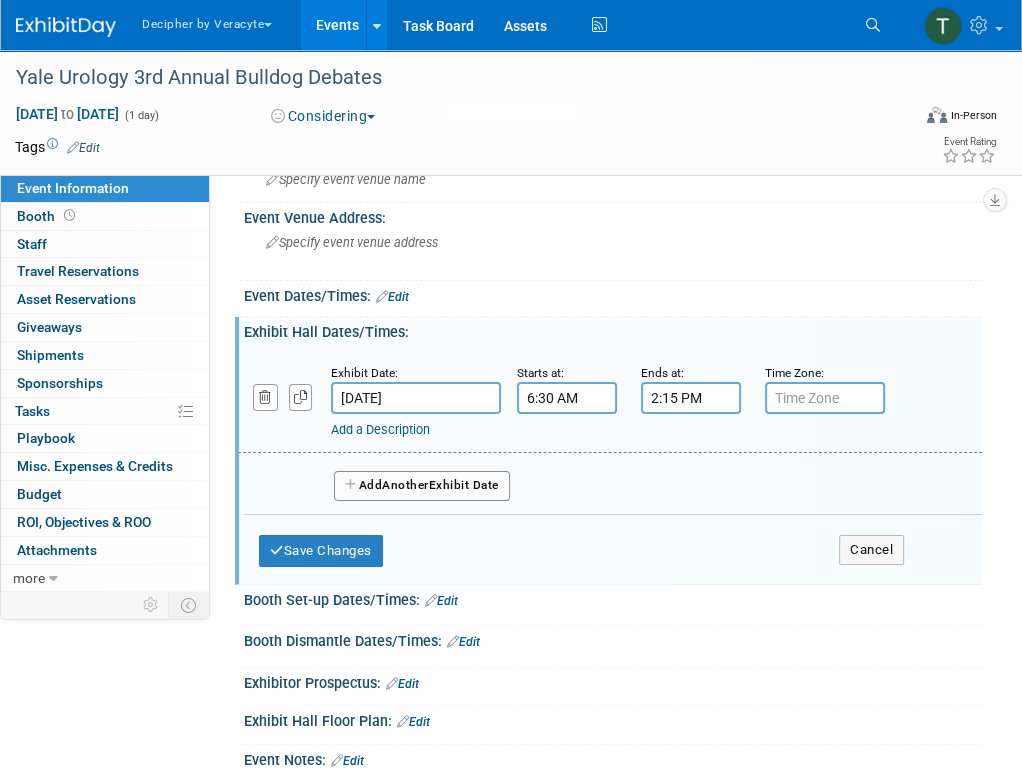 click on "Add  Another  Exhibit Date" at bounding box center (422, 486) 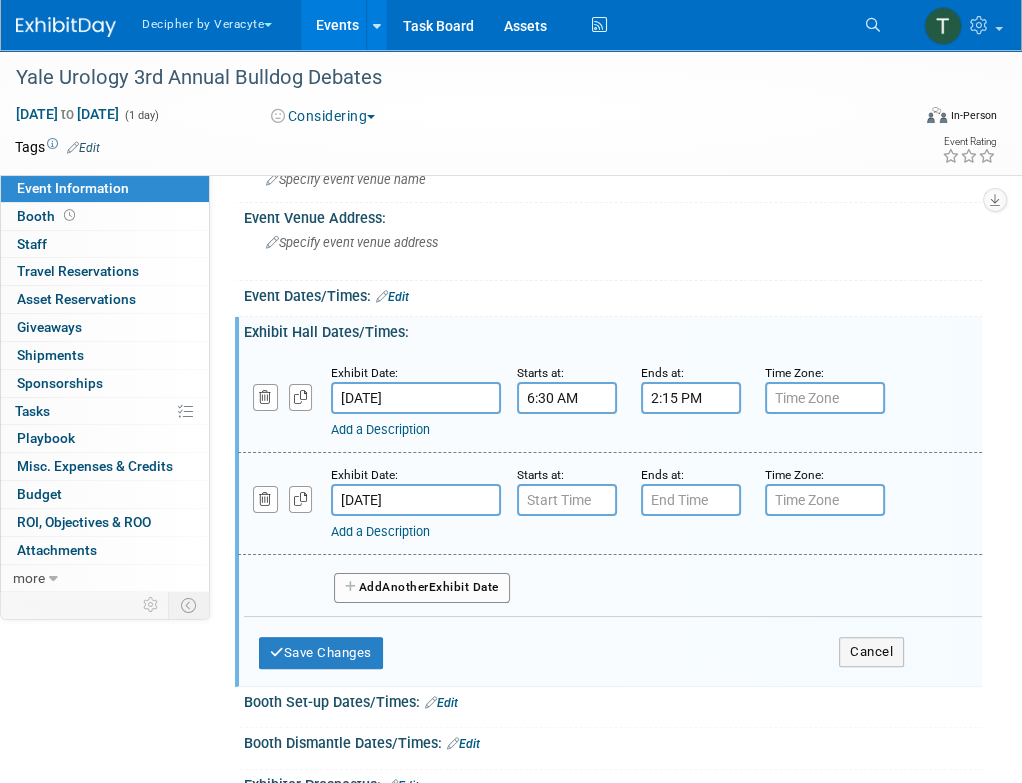 type on "7:00 AM" 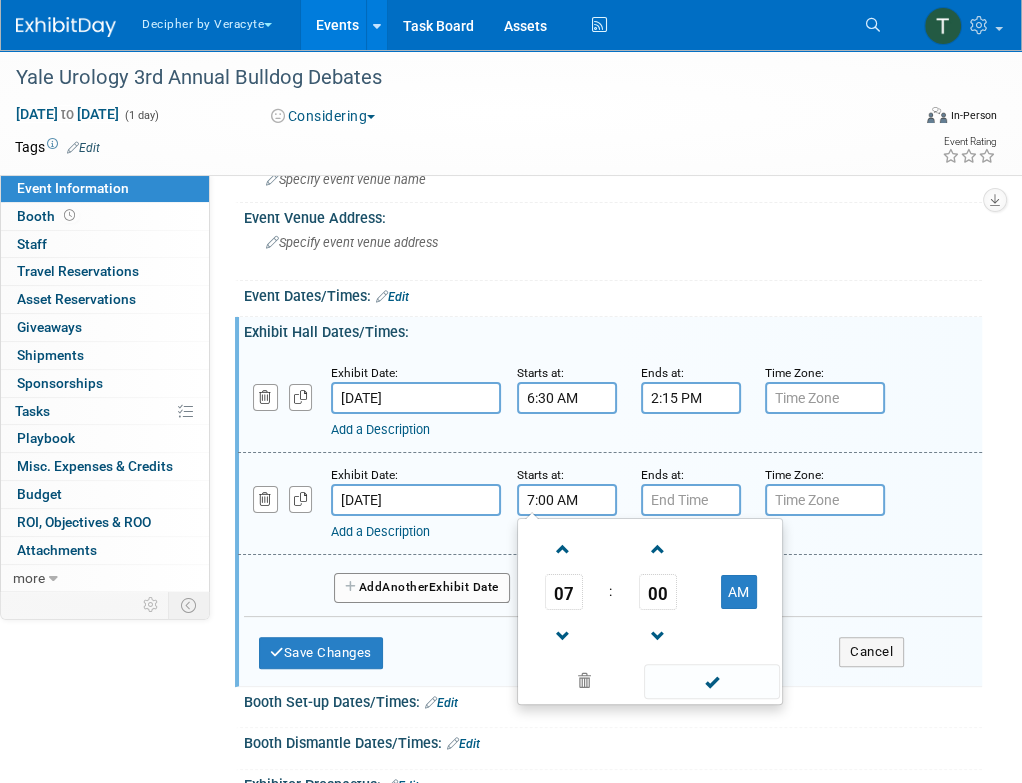 click on "7:00 AM" at bounding box center [567, 500] 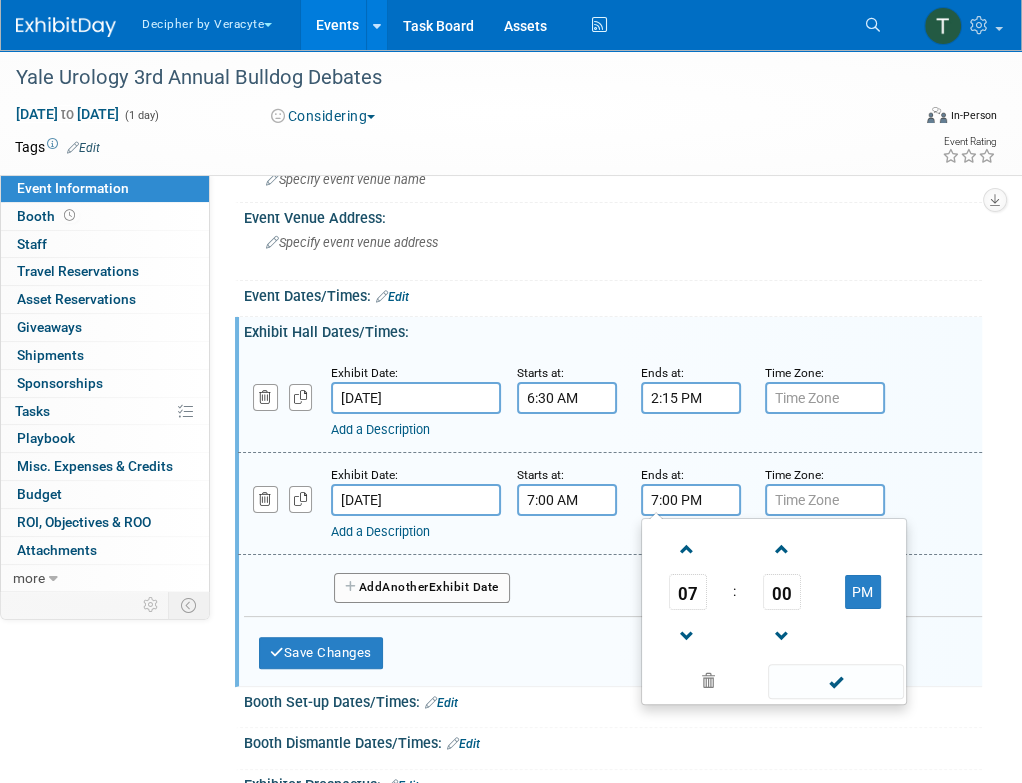 click on "7:00 PM" at bounding box center [691, 500] 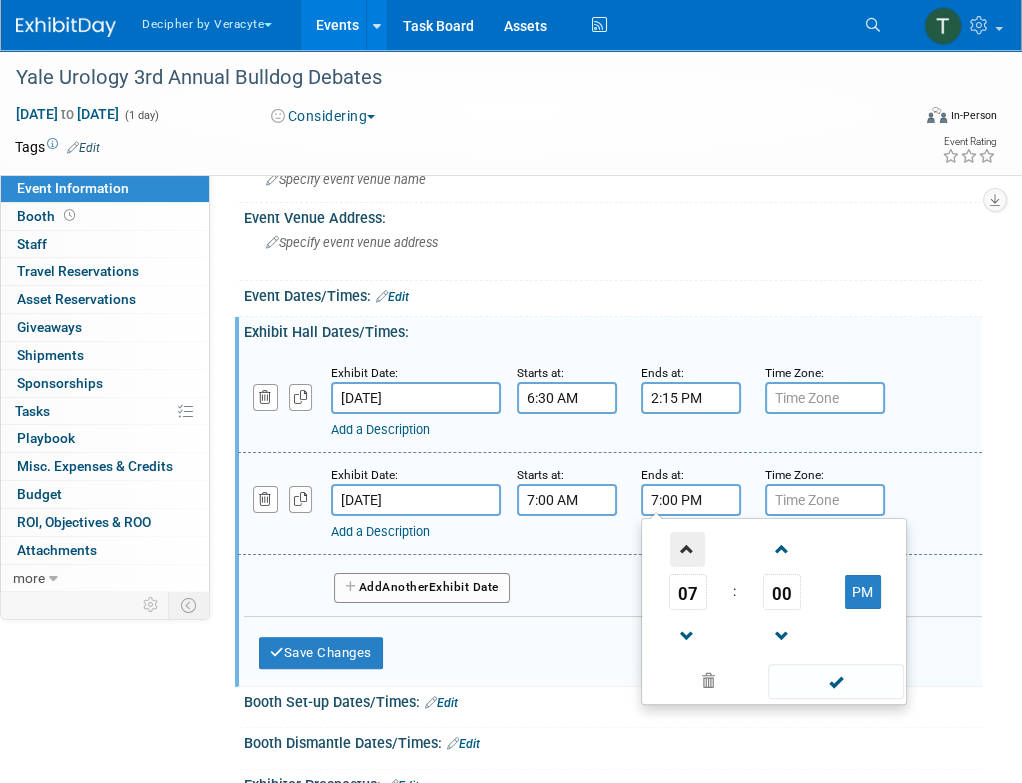 click at bounding box center (687, 549) 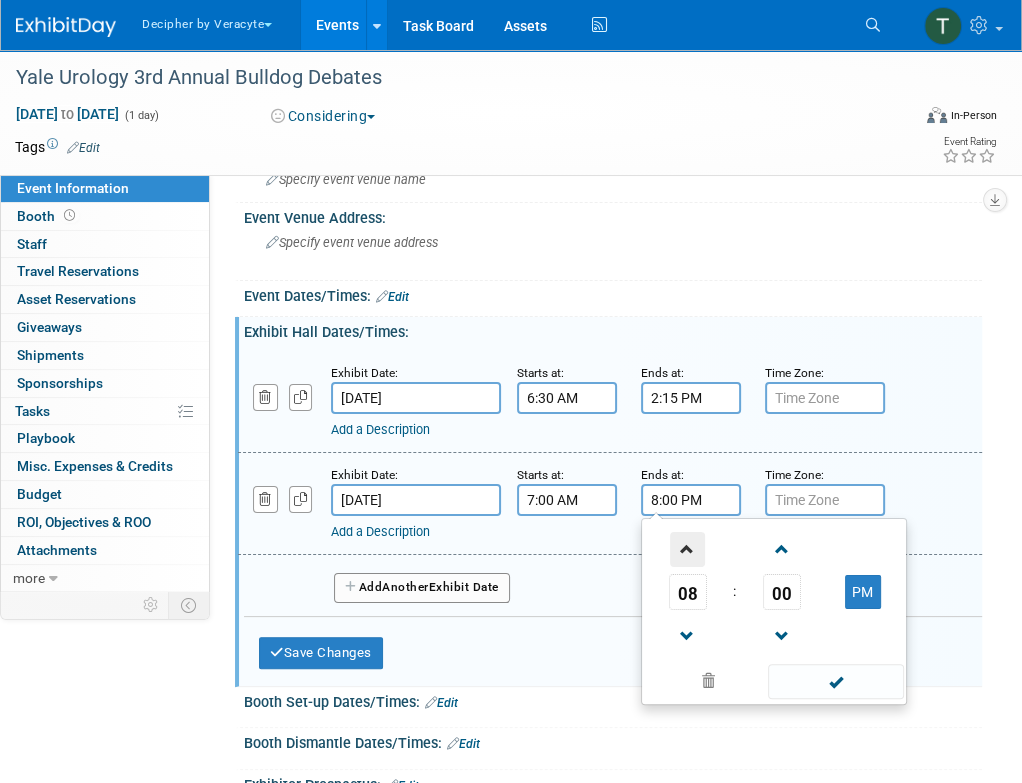 click at bounding box center [687, 549] 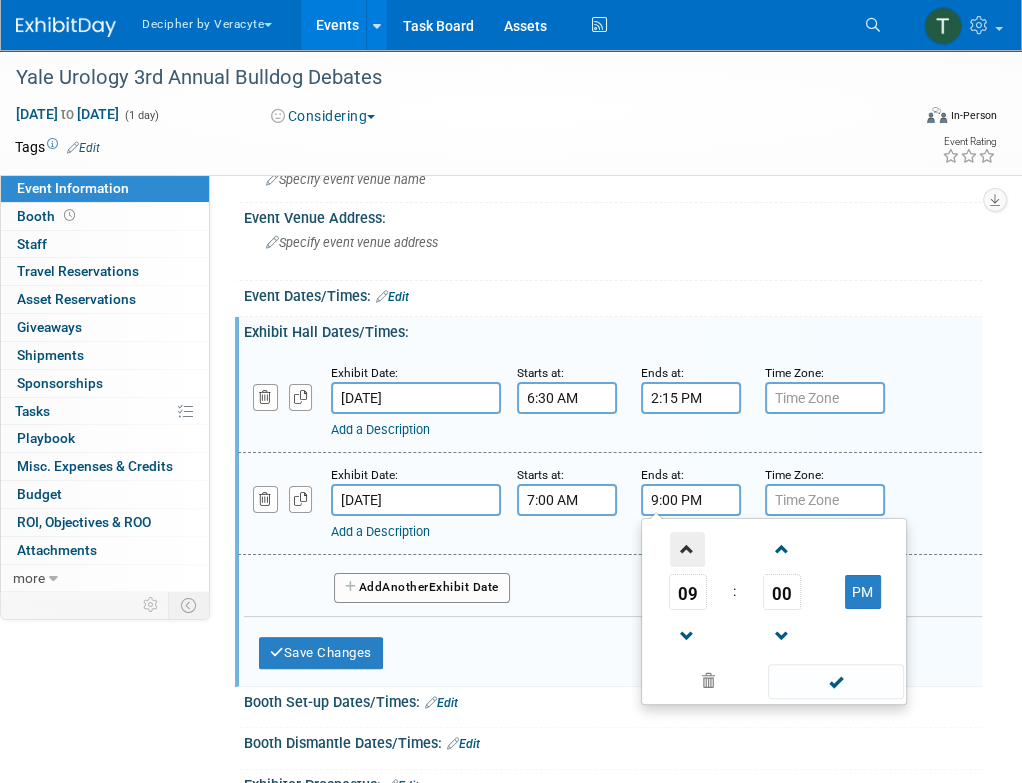 click at bounding box center [687, 549] 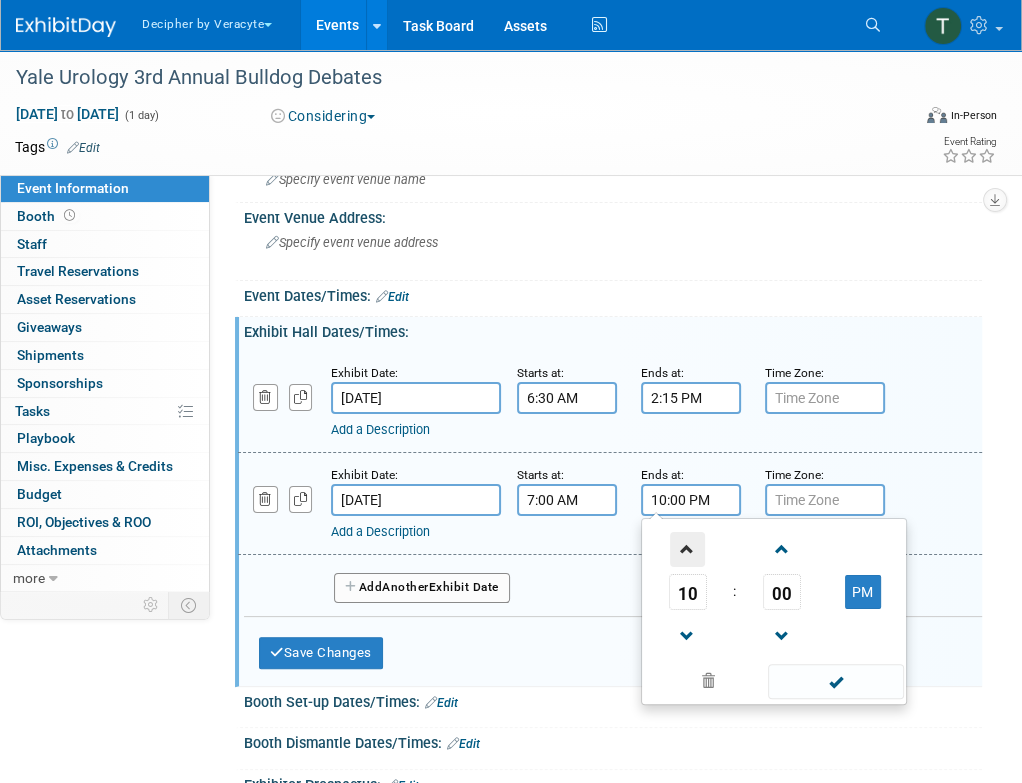 click at bounding box center [687, 549] 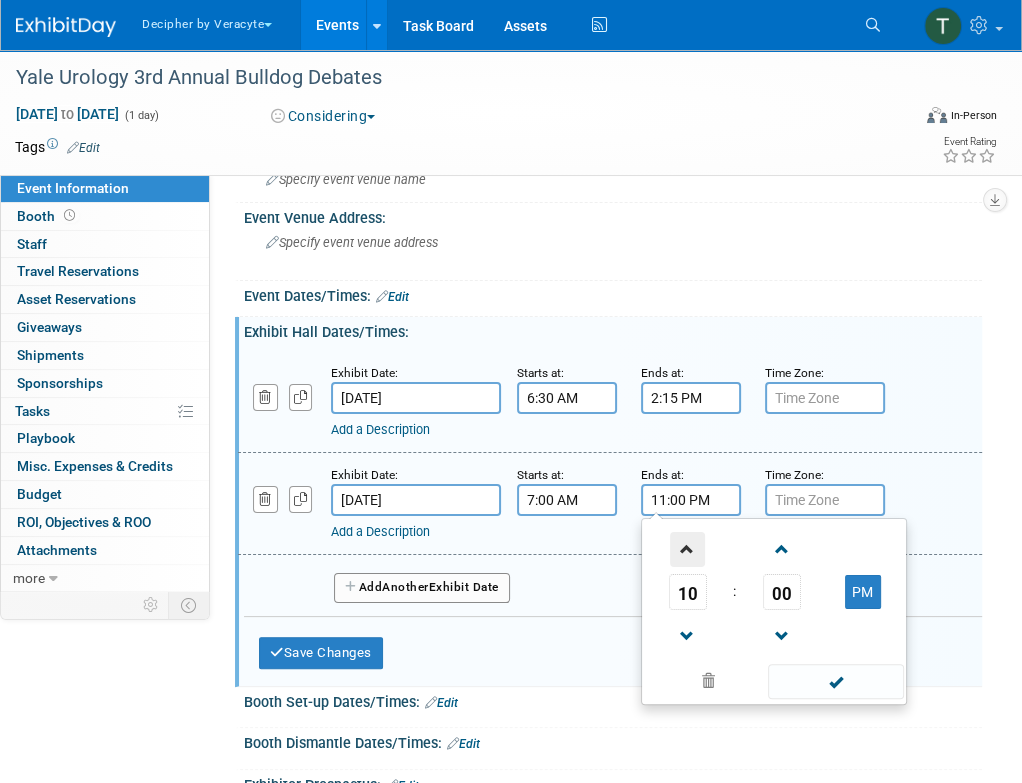 click at bounding box center (687, 549) 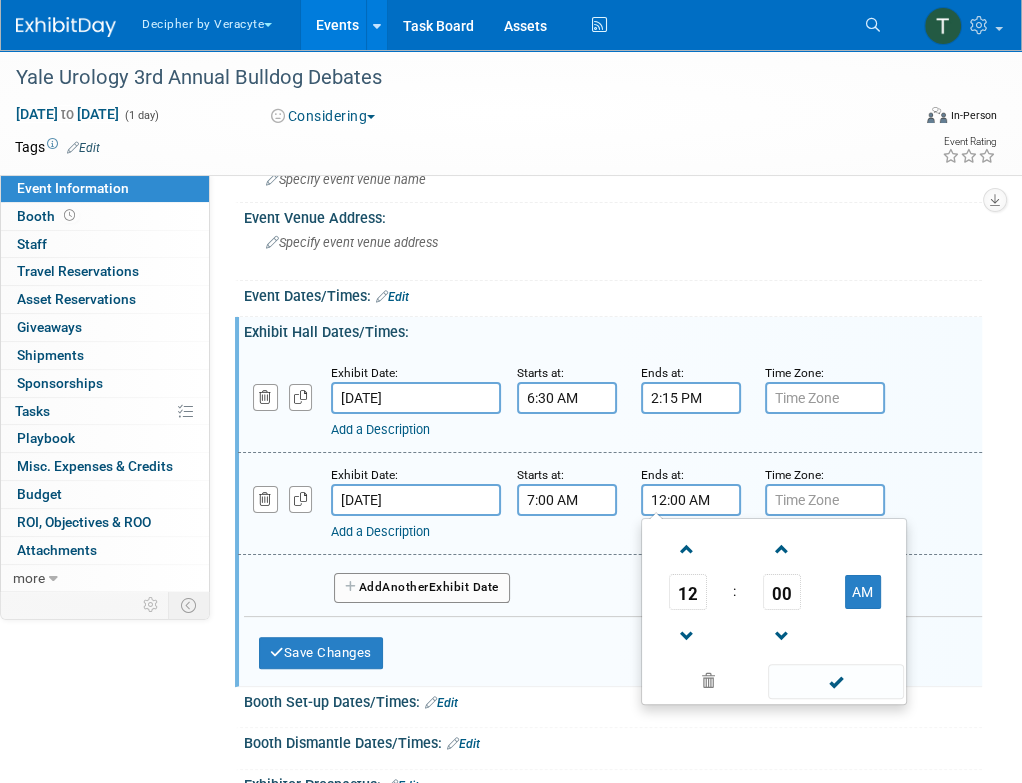 click on "00" at bounding box center [781, 592] 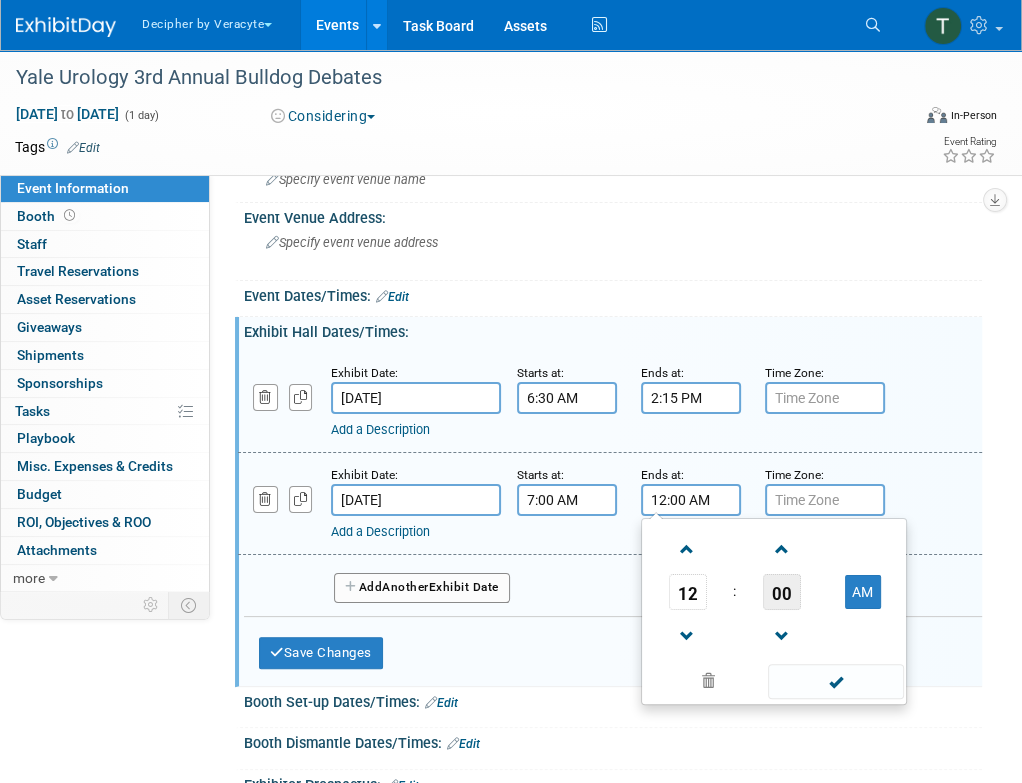 click on "00" at bounding box center (782, 592) 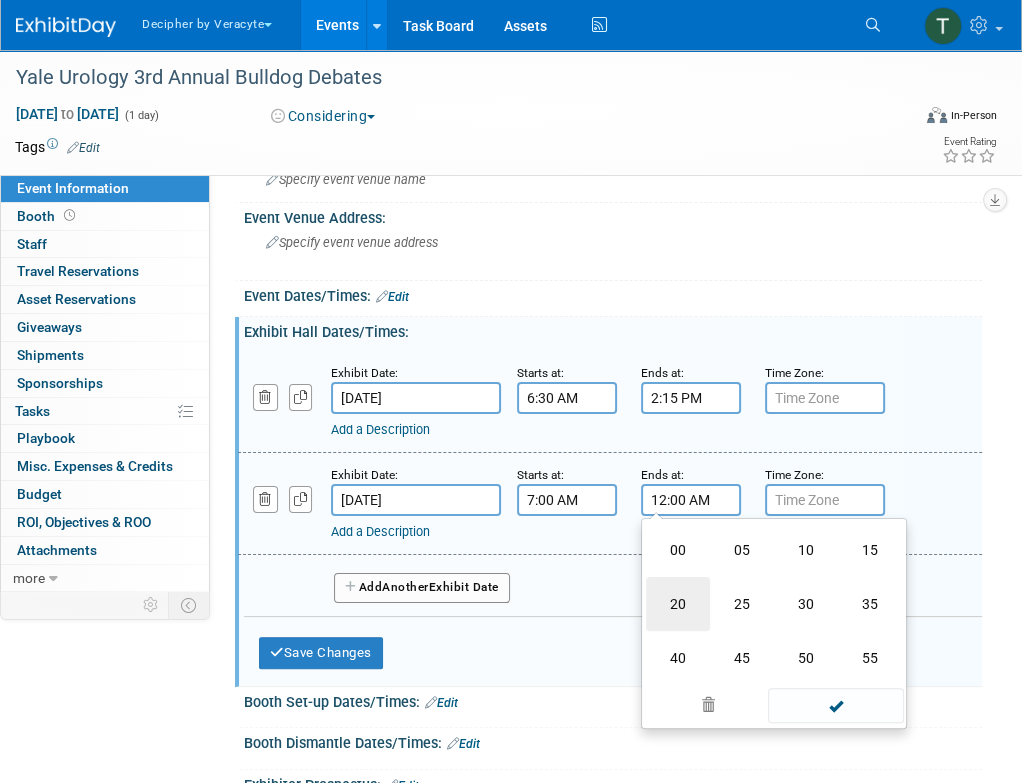 click on "20" at bounding box center (678, 604) 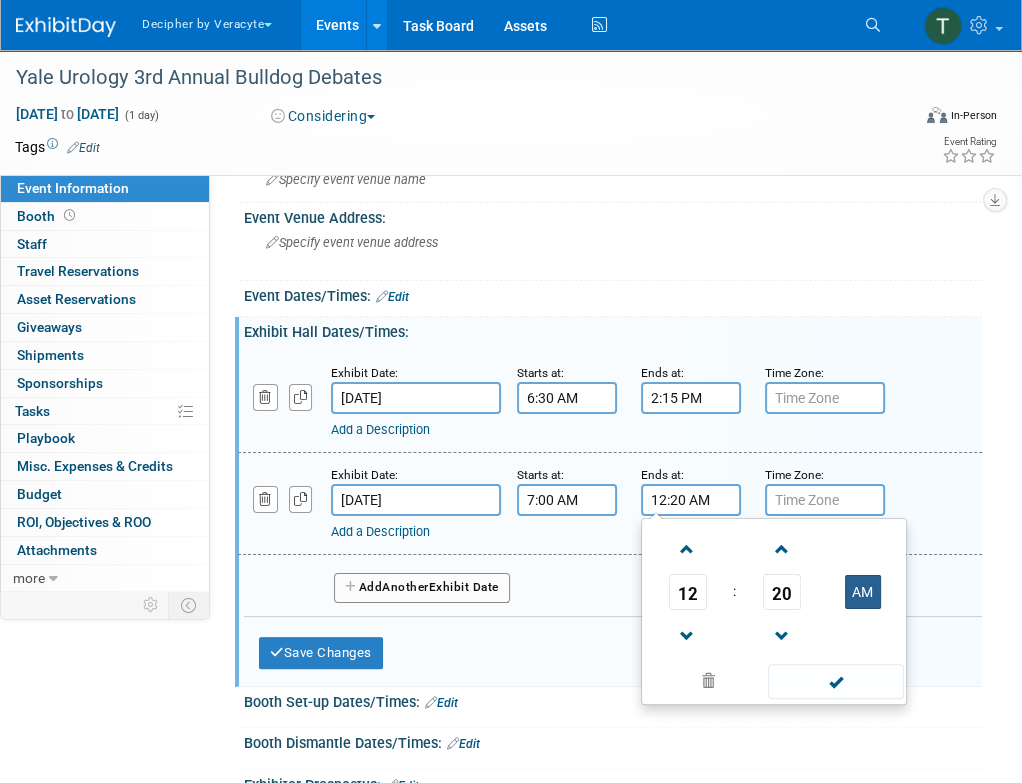 click on "AM" at bounding box center [863, 592] 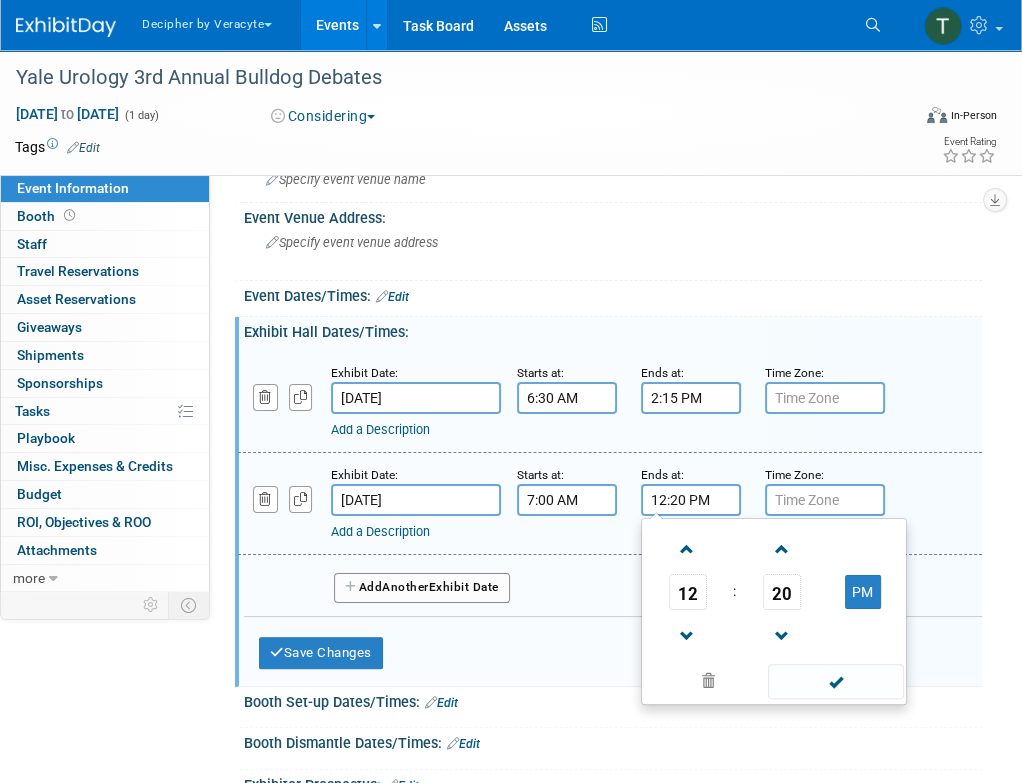 click on "Booth Set-up Dates/Times:
Edit" at bounding box center (613, 700) 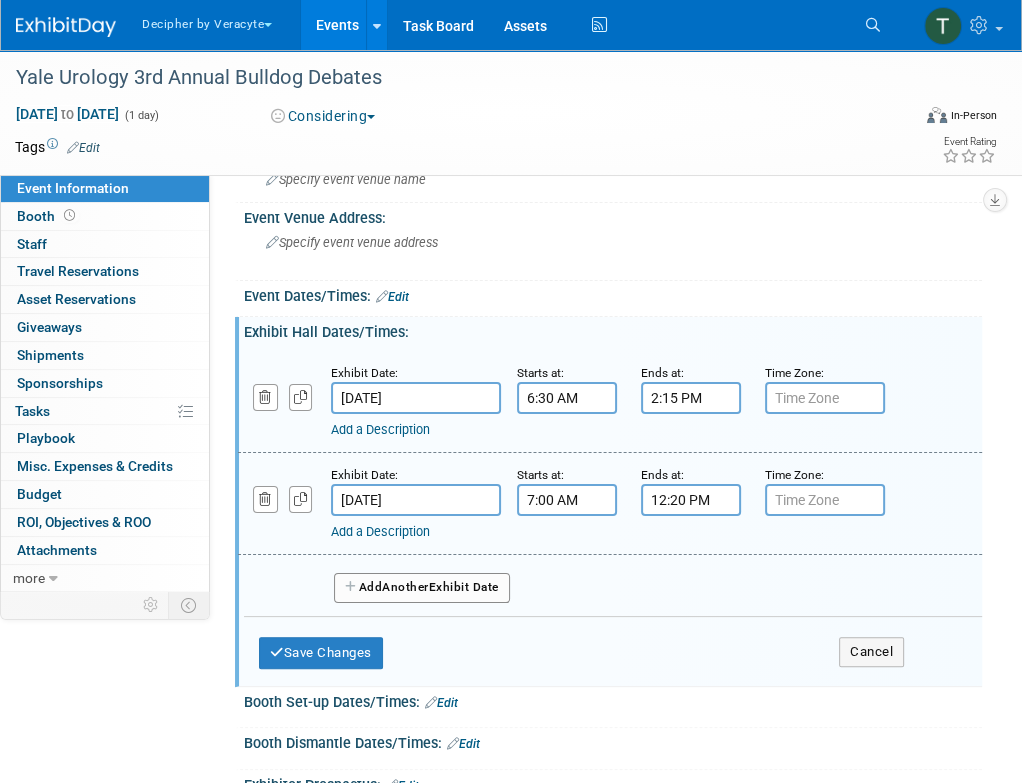 click on "Save Changes
Cancel" at bounding box center [581, 648] 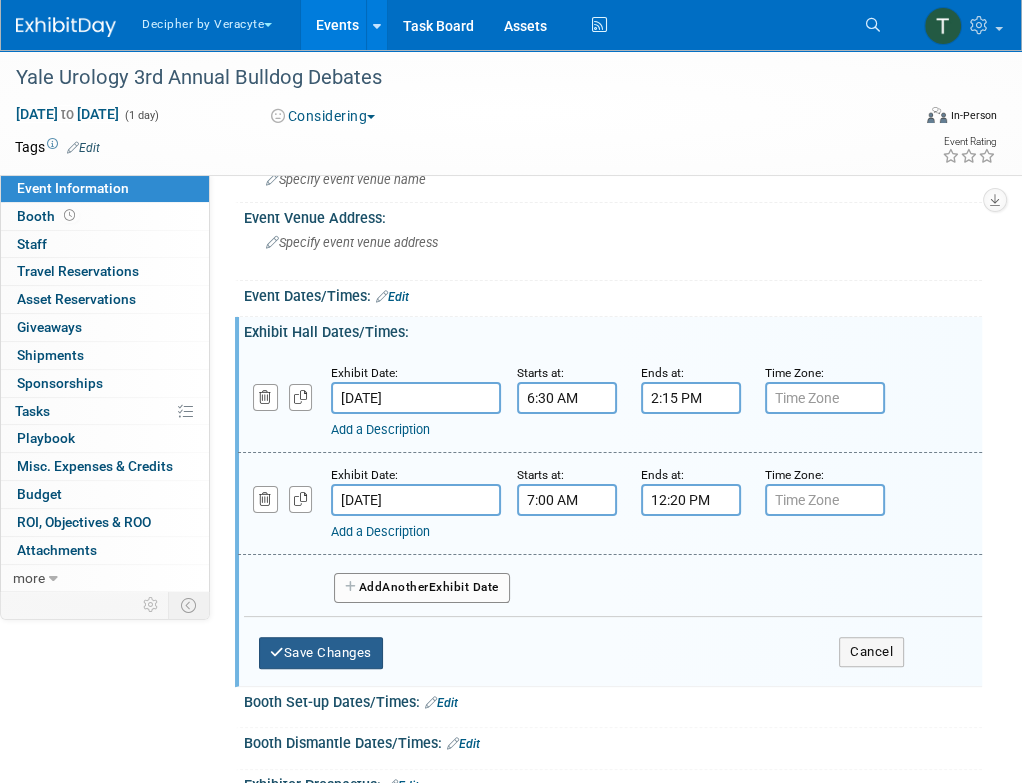 click on "Save Changes" at bounding box center (321, 653) 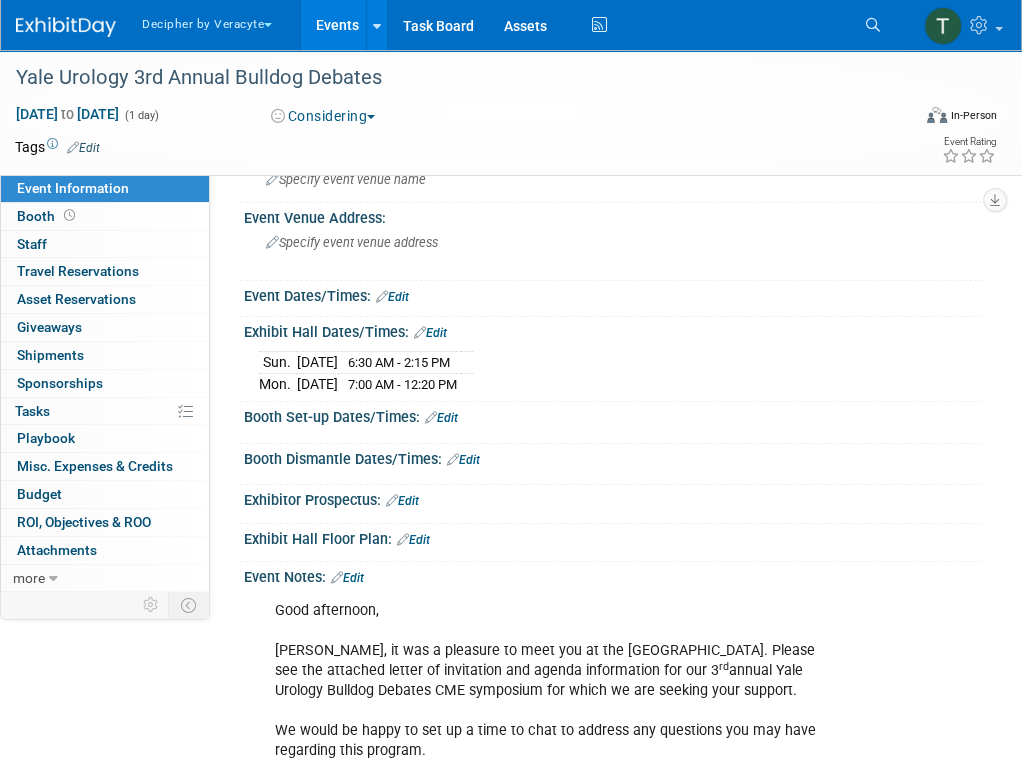 click on "Edit" at bounding box center (347, 578) 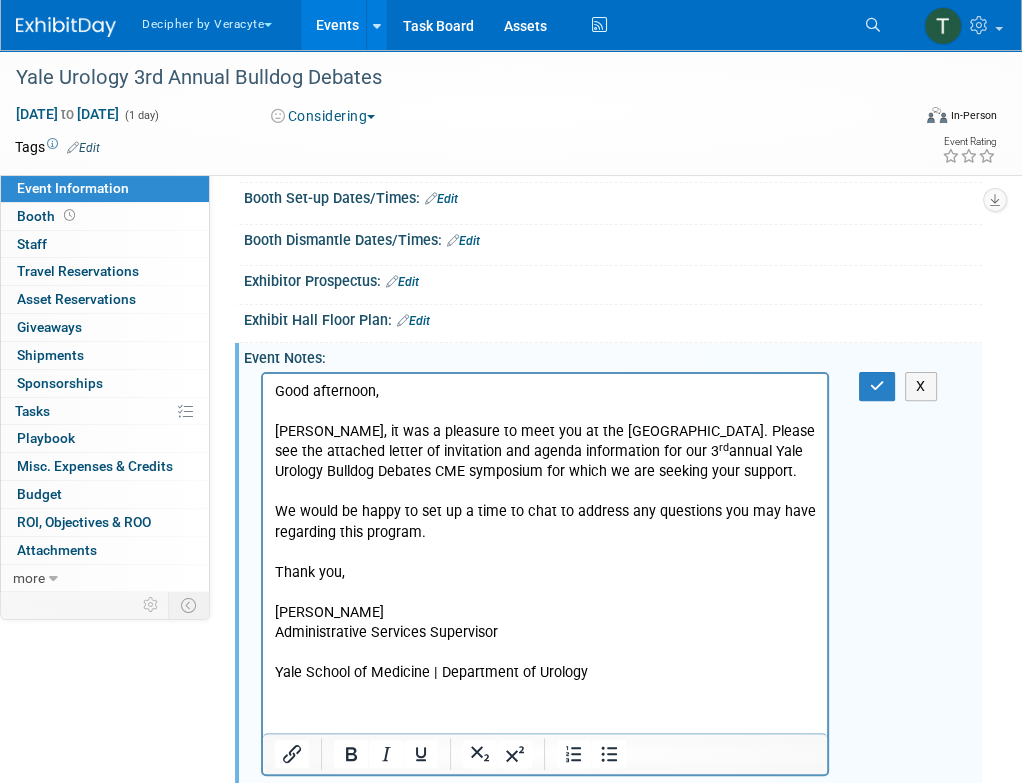 scroll, scrollTop: 319, scrollLeft: 0, axis: vertical 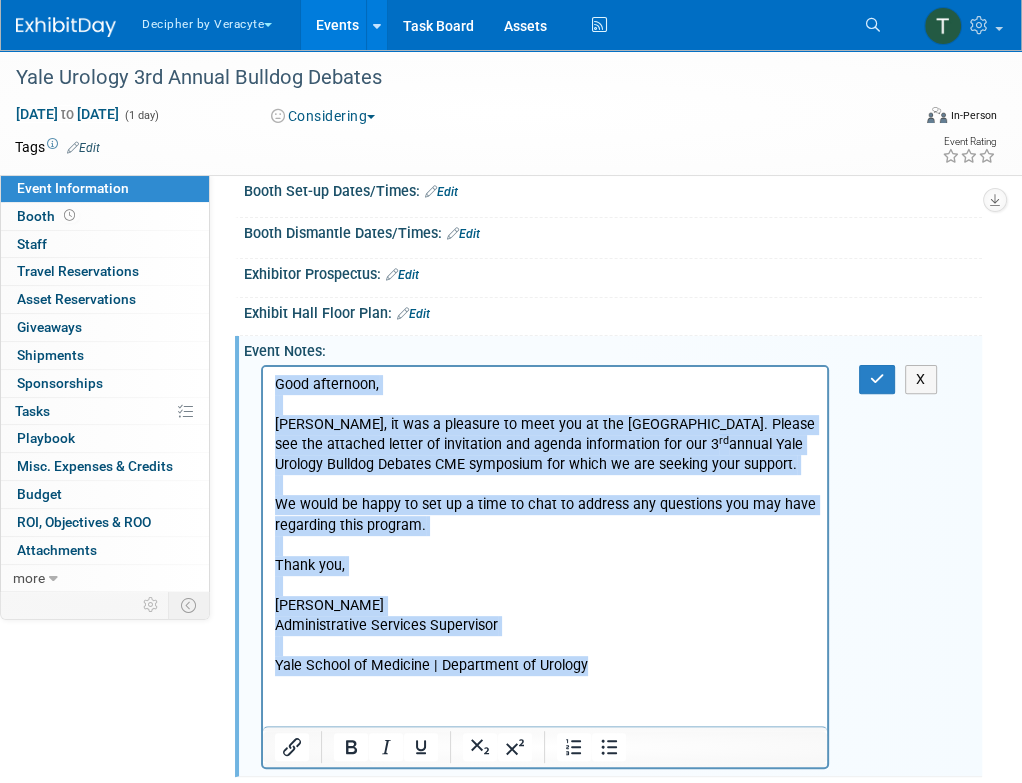 drag, startPoint x: 275, startPoint y: 386, endPoint x: 683, endPoint y: 678, distance: 501.72504 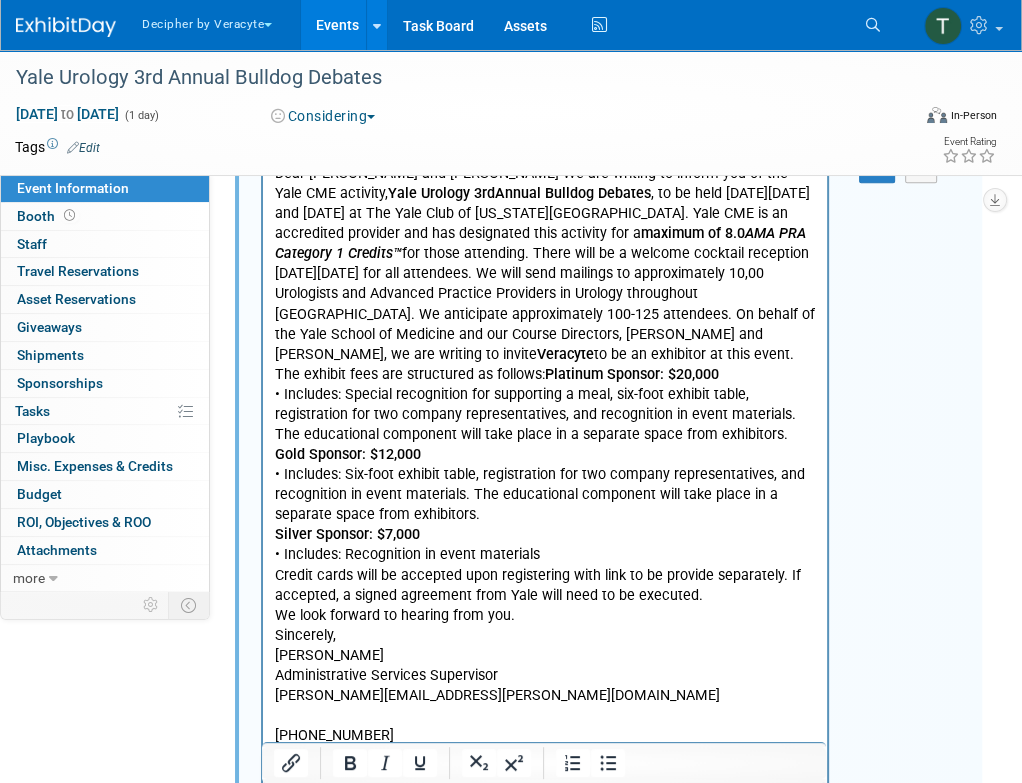scroll, scrollTop: 0, scrollLeft: 0, axis: both 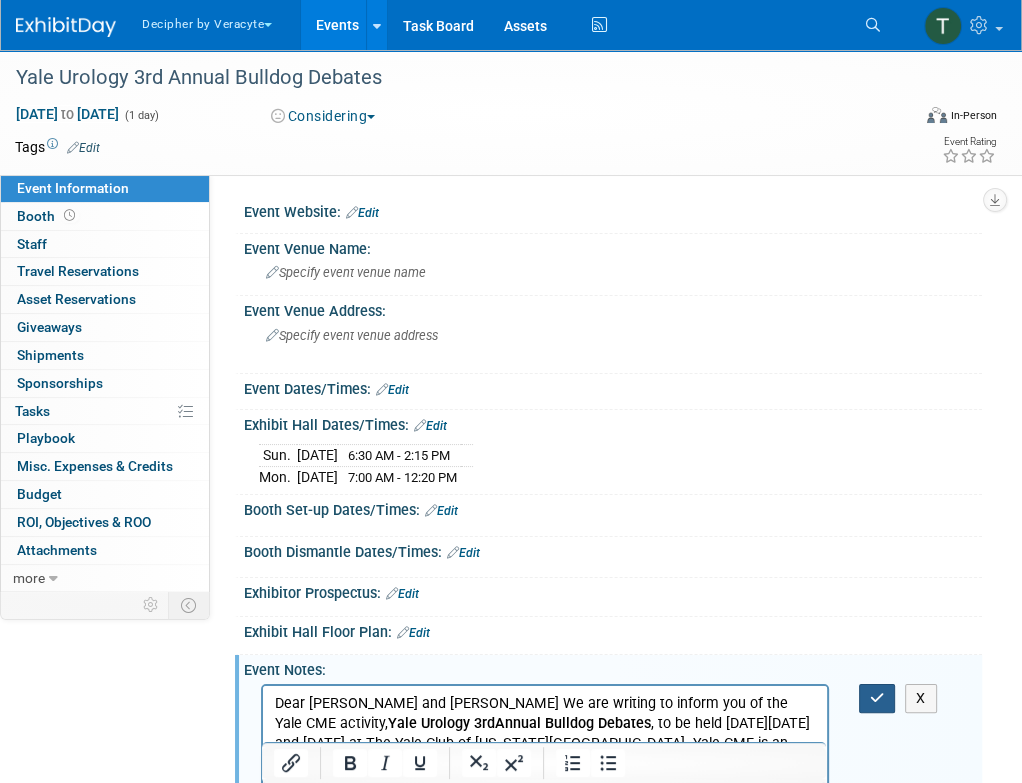click at bounding box center (877, 698) 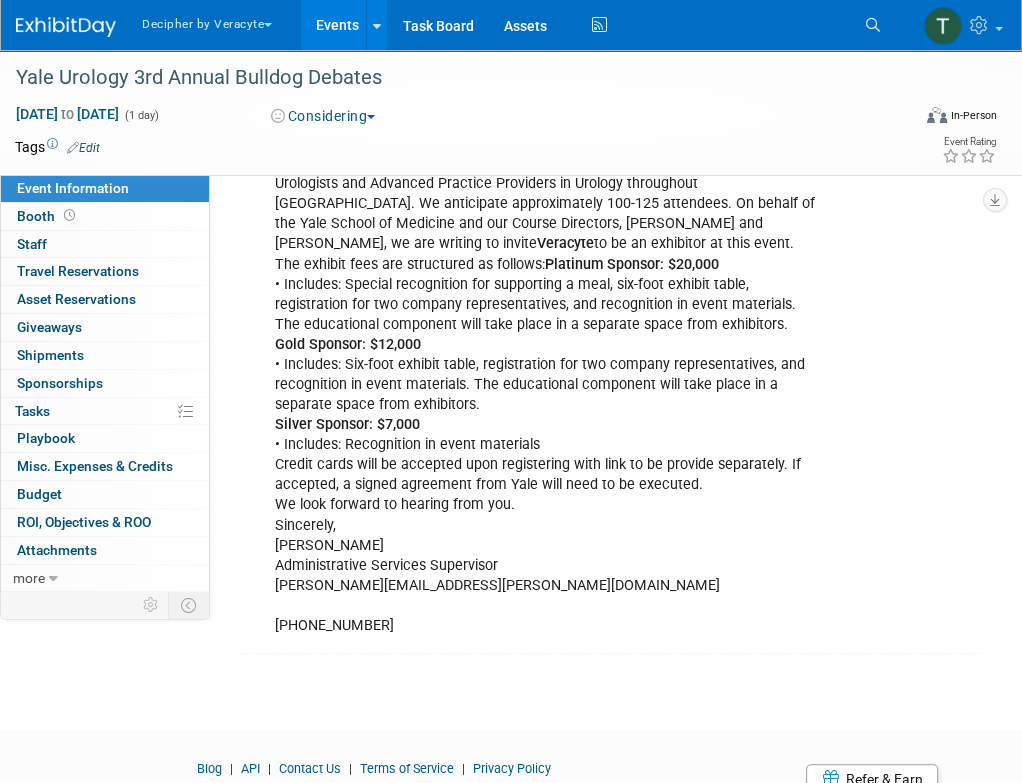 scroll, scrollTop: 642, scrollLeft: 0, axis: vertical 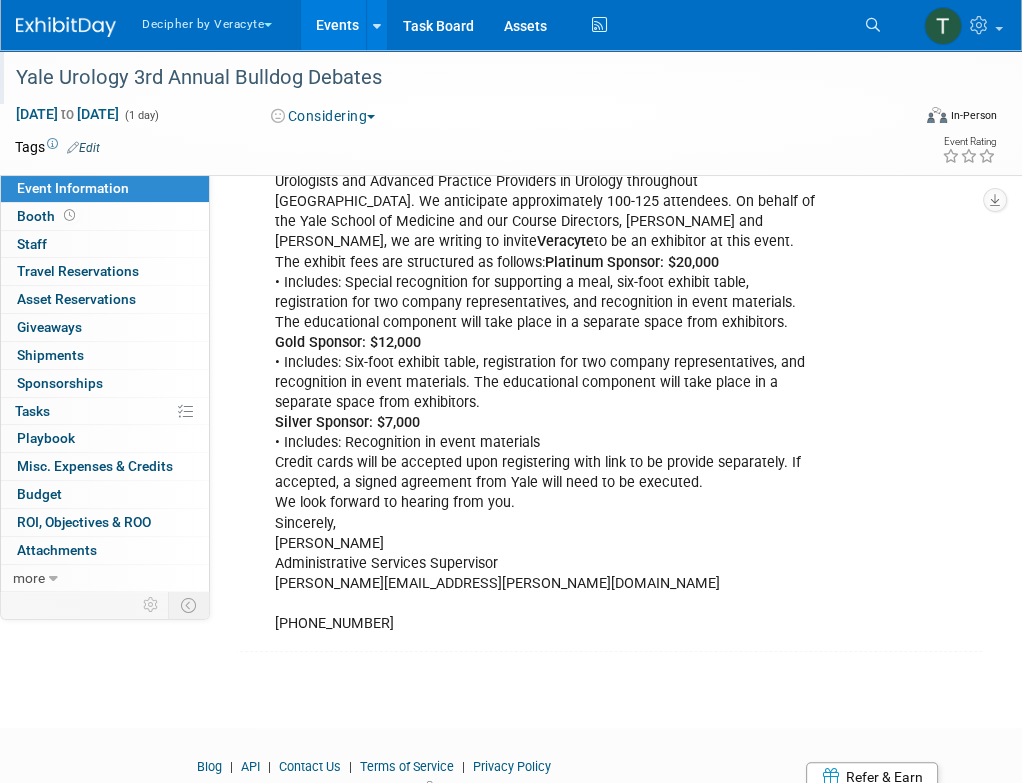 click on "Yale Urology 3rd Annual Bulldog Debates" at bounding box center (454, 78) 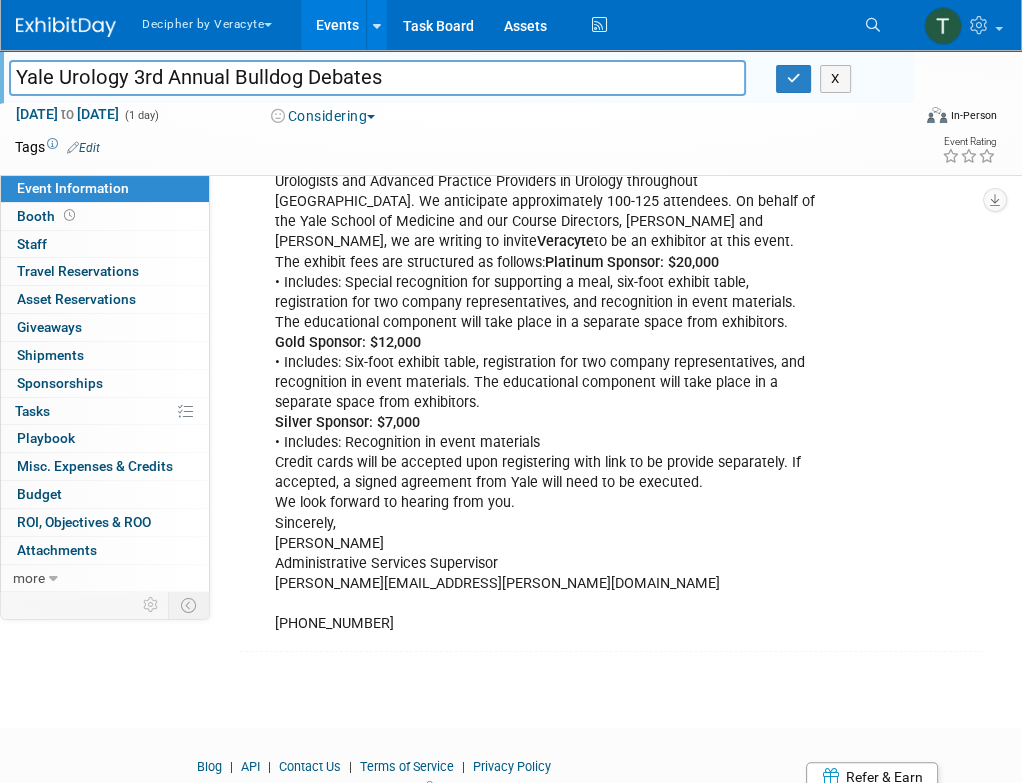 click on "Yale Urology 3rd Annual Bulldog Debates" at bounding box center [377, 77] 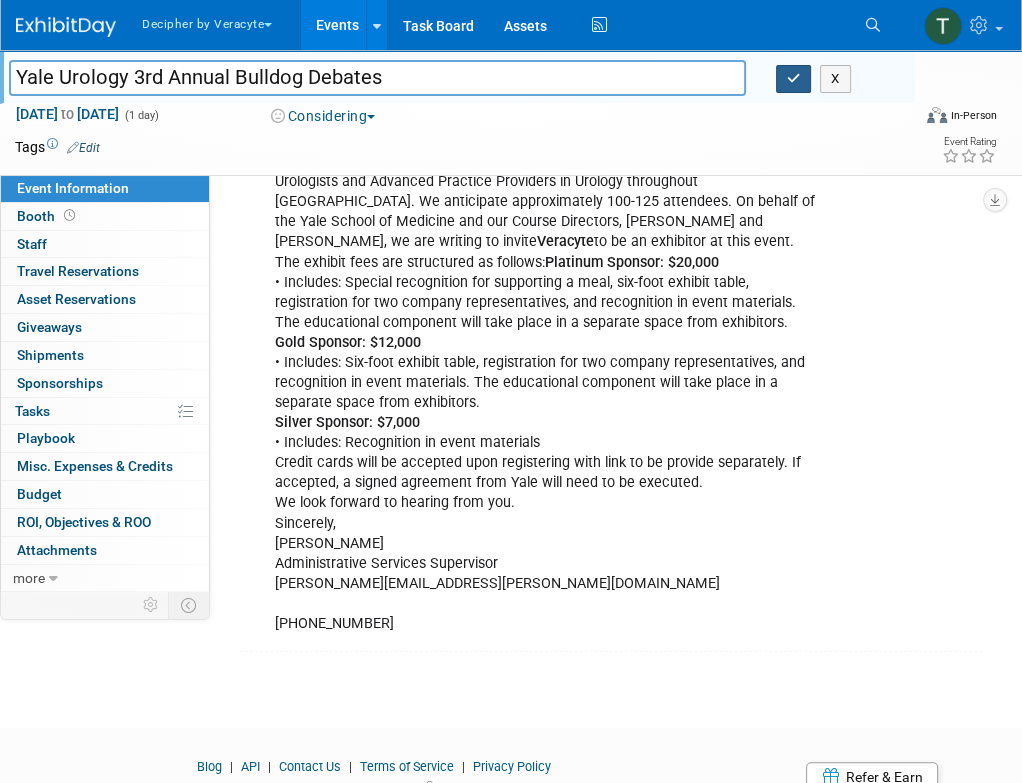 click at bounding box center (794, 79) 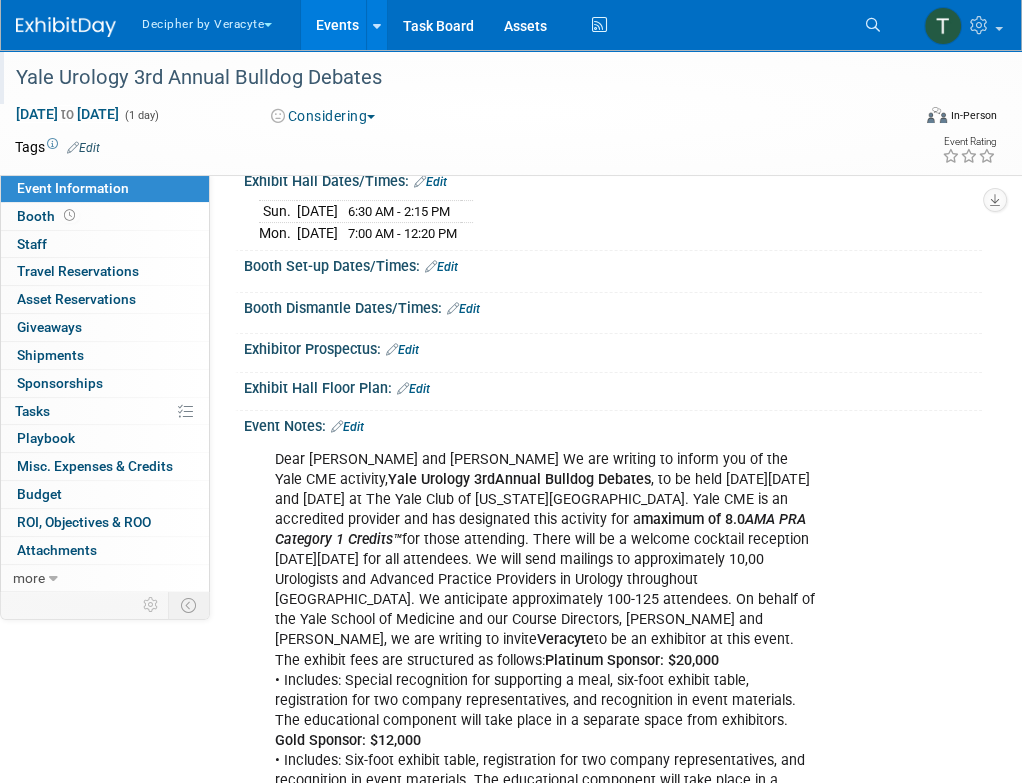 scroll, scrollTop: 202, scrollLeft: 0, axis: vertical 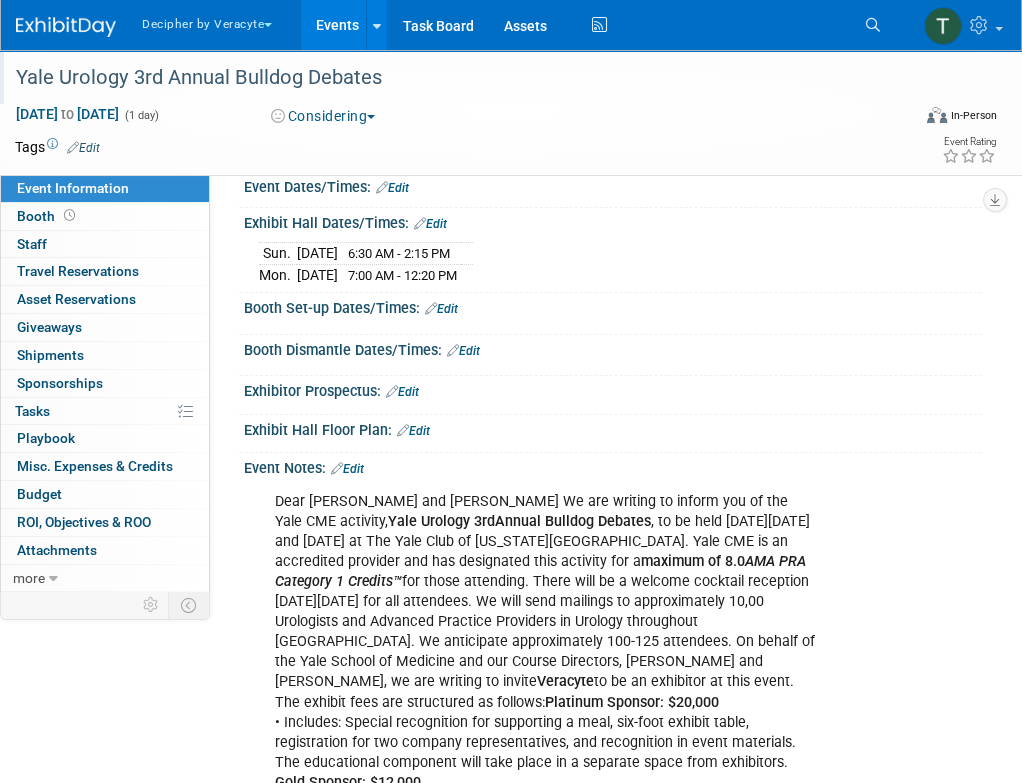 click on "Edit" at bounding box center (402, 392) 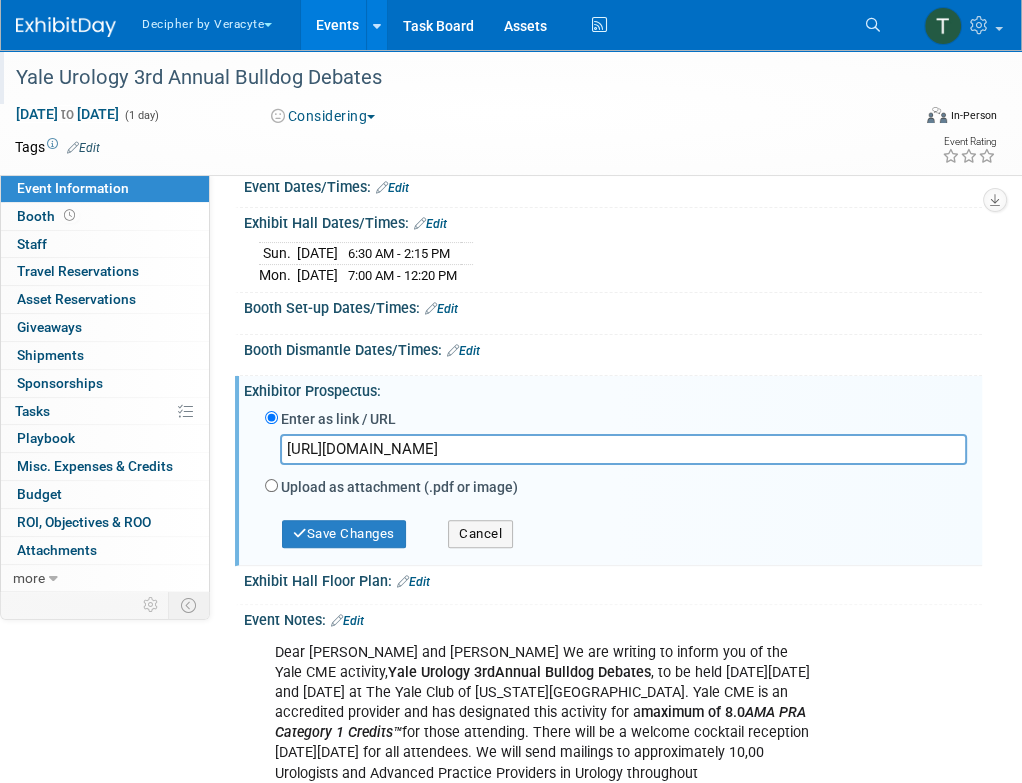 scroll, scrollTop: 0, scrollLeft: 1110, axis: horizontal 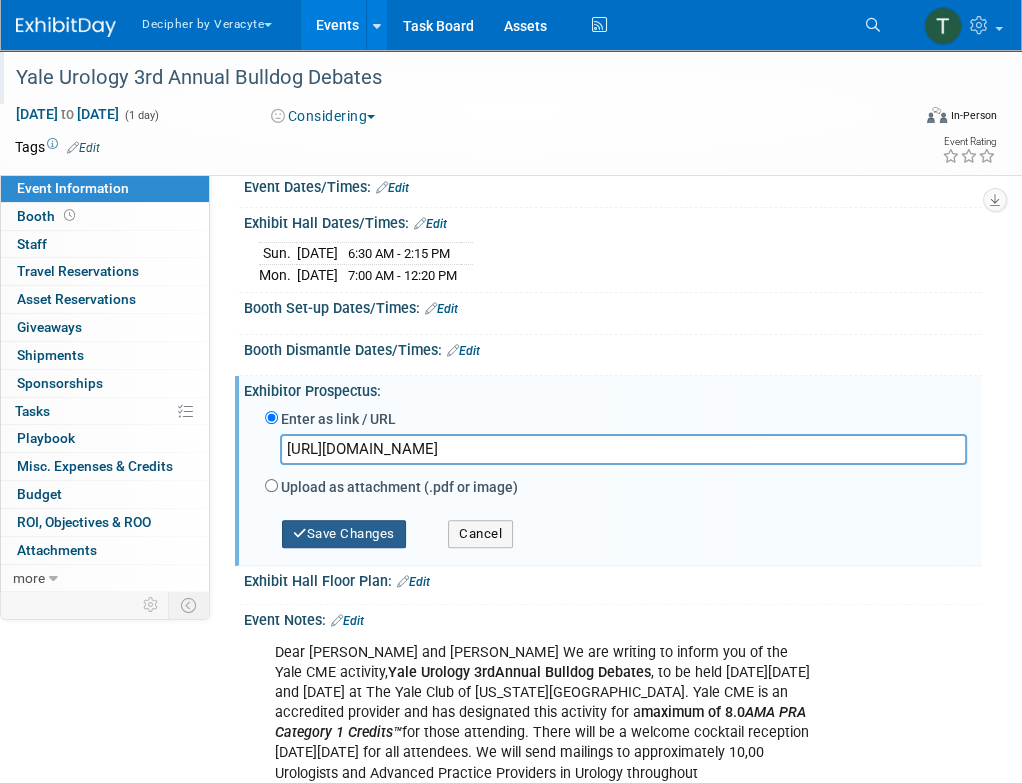 type on "https://veracyte365.sharepoint.com/:f:/r/sites/DecipherMKTG/Shared%20Documents/Marketing%20Tracking/Conferences/Conference%20Tracking/Tradeshow%20Documents/2025/Yale%20Urology%203rd%20Annual%20Bulldog%20Debates?csf=1&web=1&e=S712Kc" 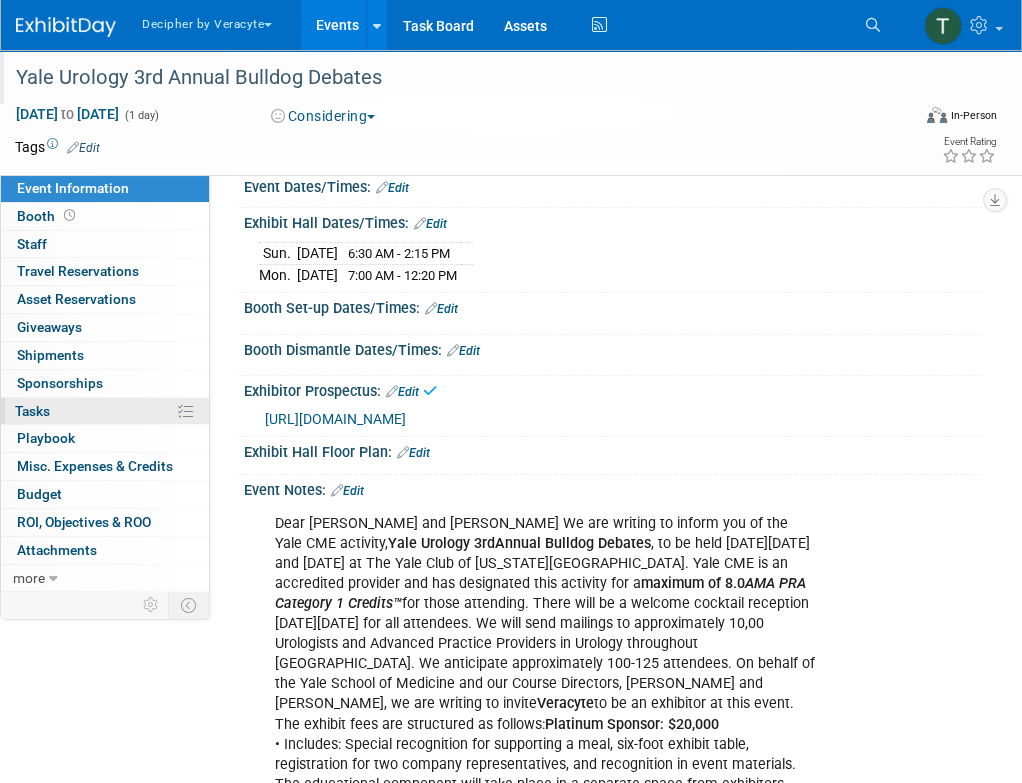 click on "0%
Tasks 0%" at bounding box center [105, 411] 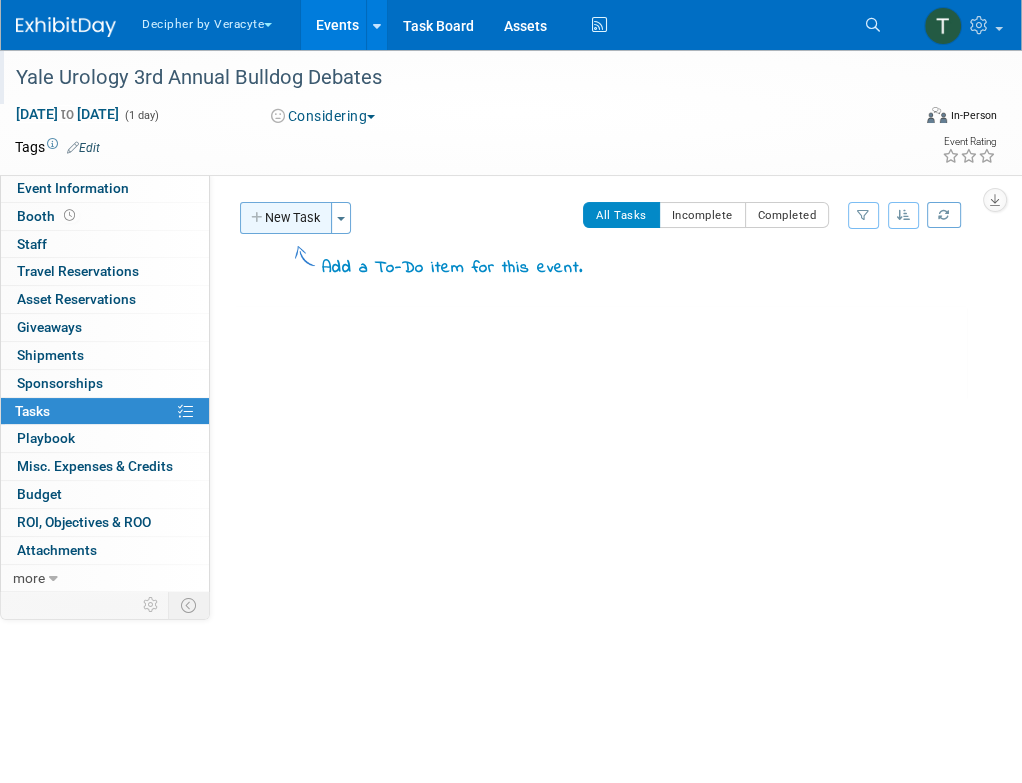 click on "New Task" at bounding box center [286, 218] 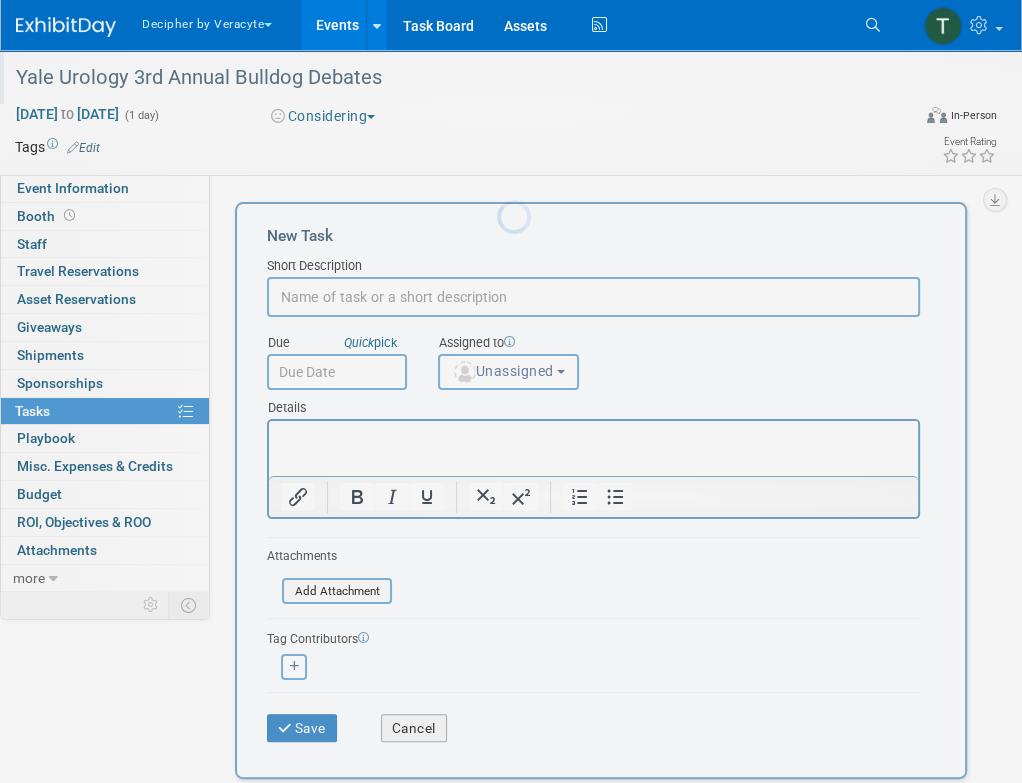 scroll, scrollTop: 0, scrollLeft: 0, axis: both 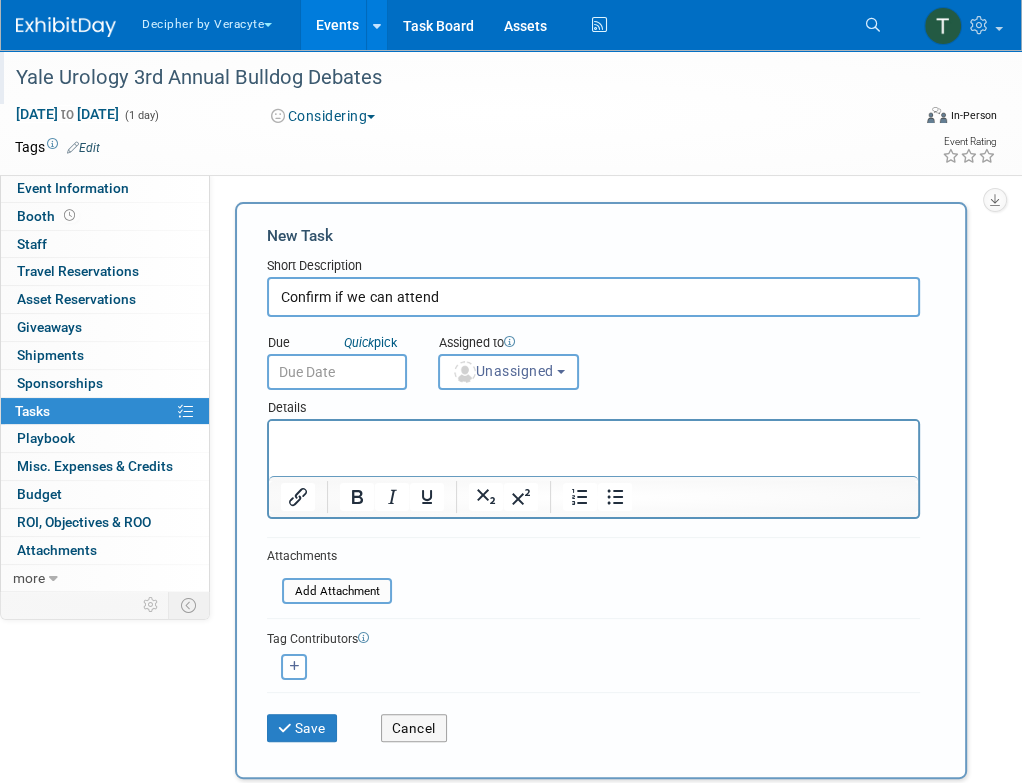 type on "Confirm if we can attend" 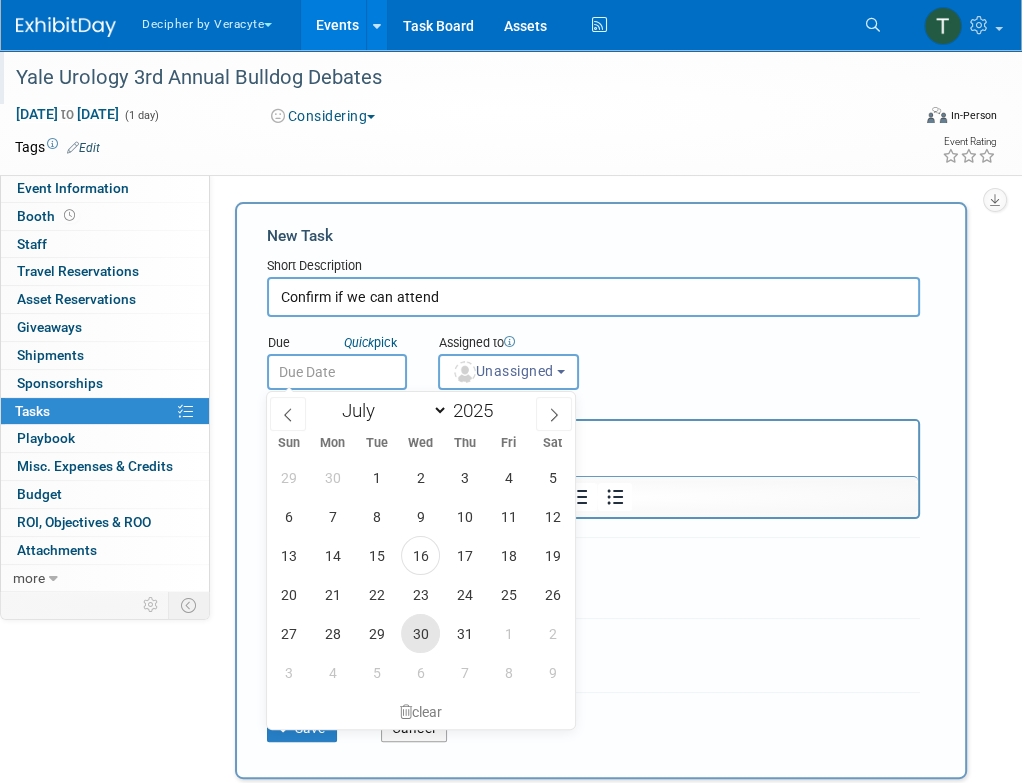click on "30" at bounding box center [420, 633] 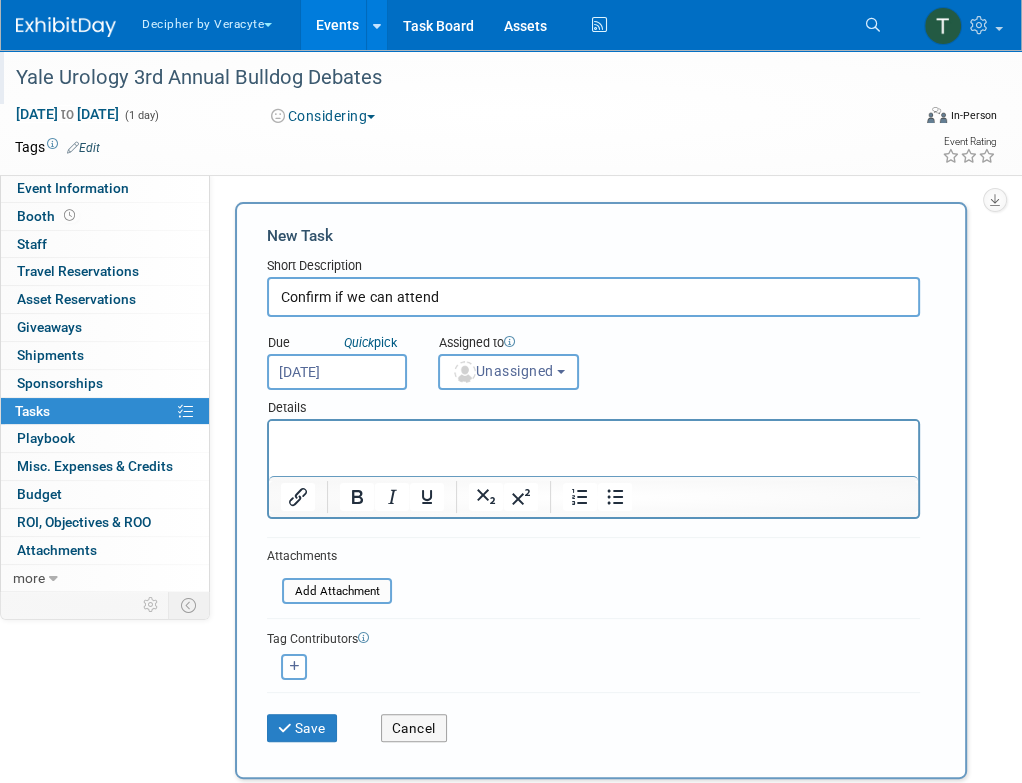 click on "Assigned to" at bounding box center [508, 344] 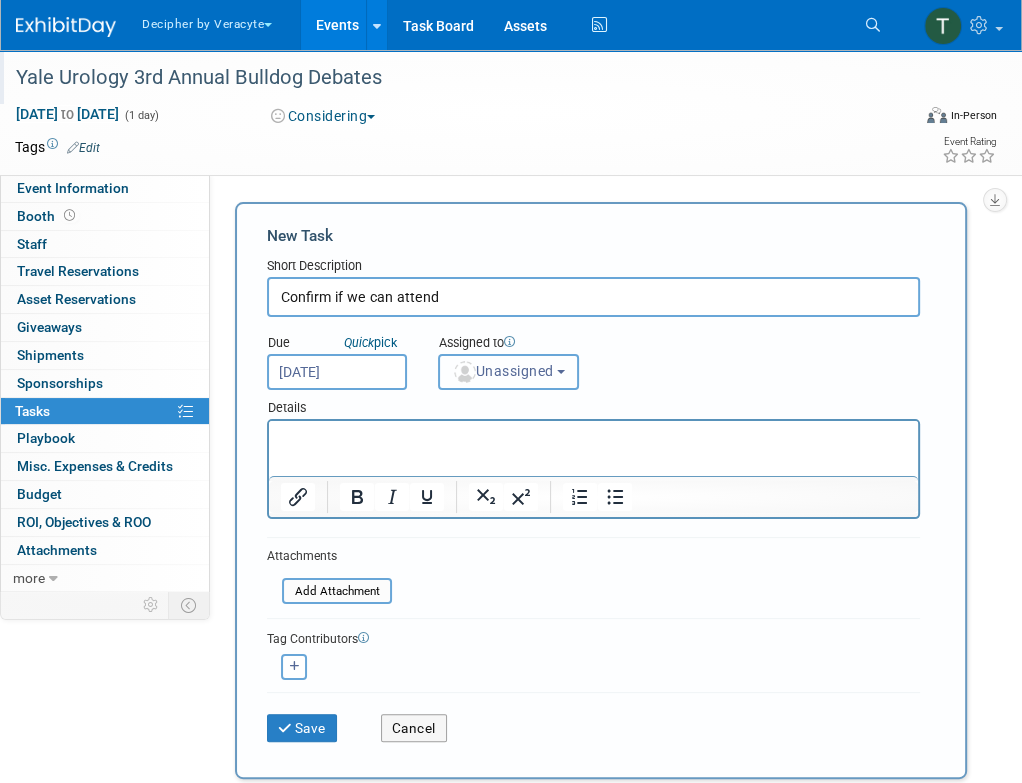 click on "Unassigned" at bounding box center [503, 371] 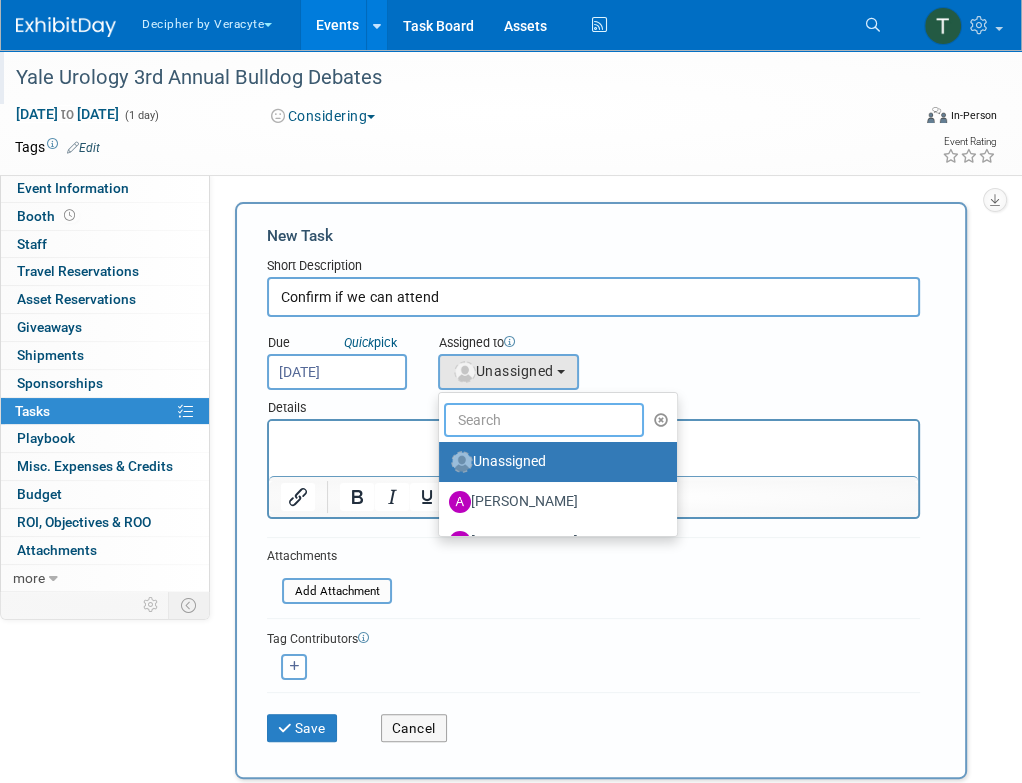 click at bounding box center (544, 420) 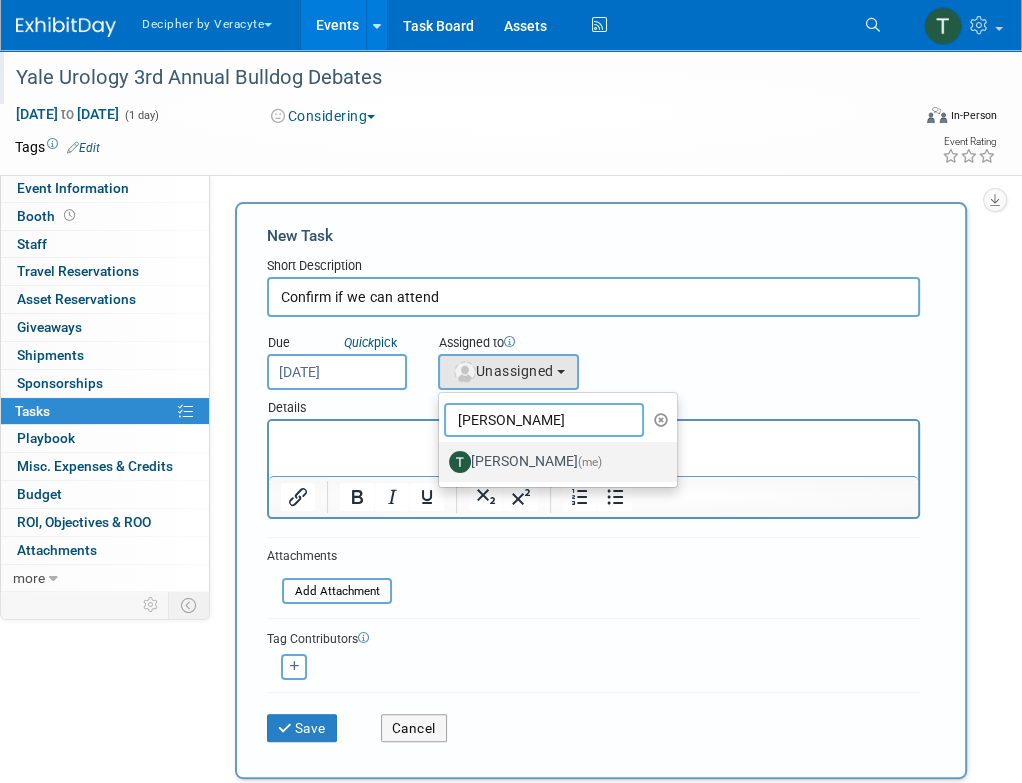type on "tony" 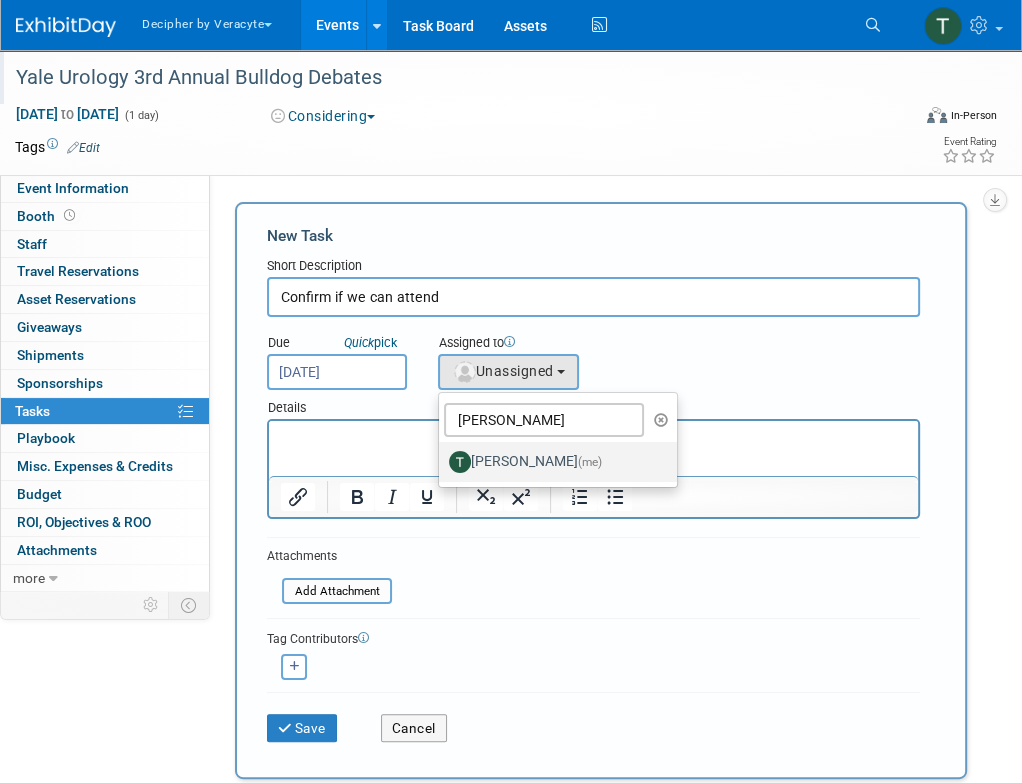 click on "Tony Alvarado
(me)" at bounding box center [553, 462] 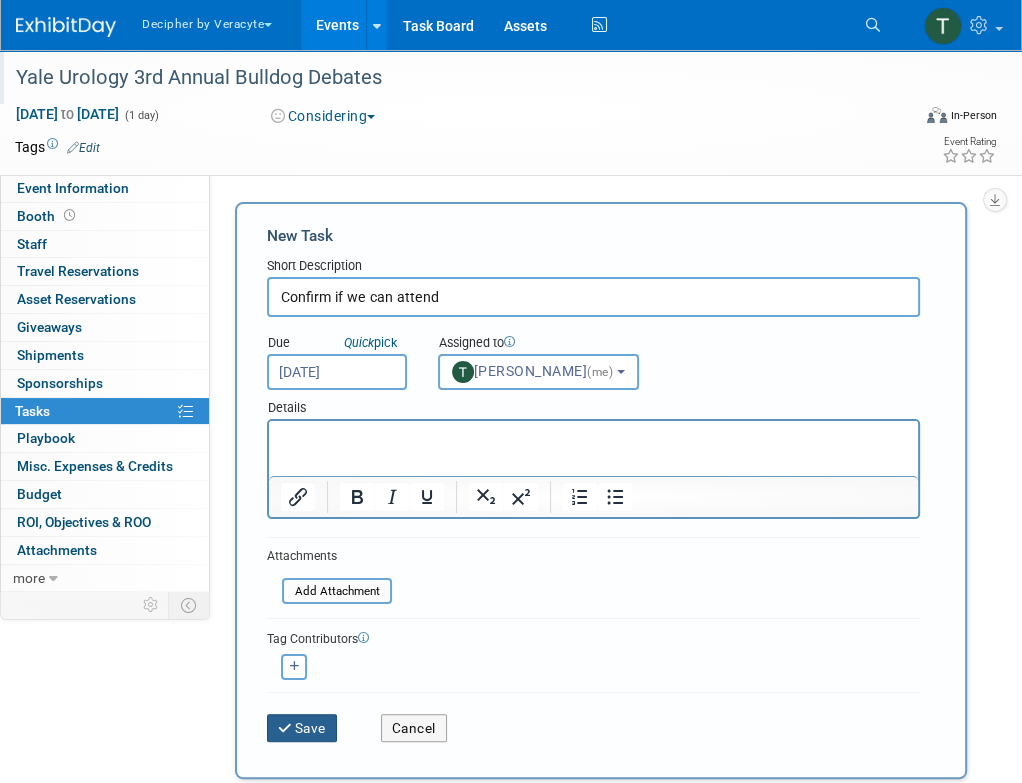 click on "Save" at bounding box center (302, 728) 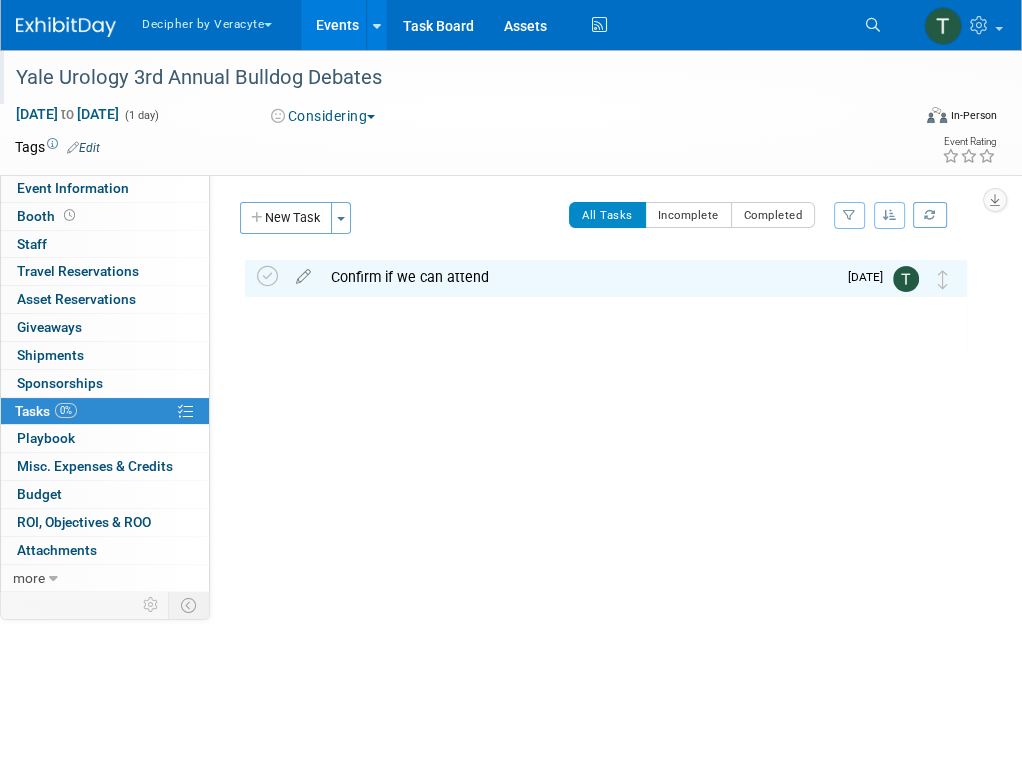 click on "Edit" at bounding box center (80, 147) 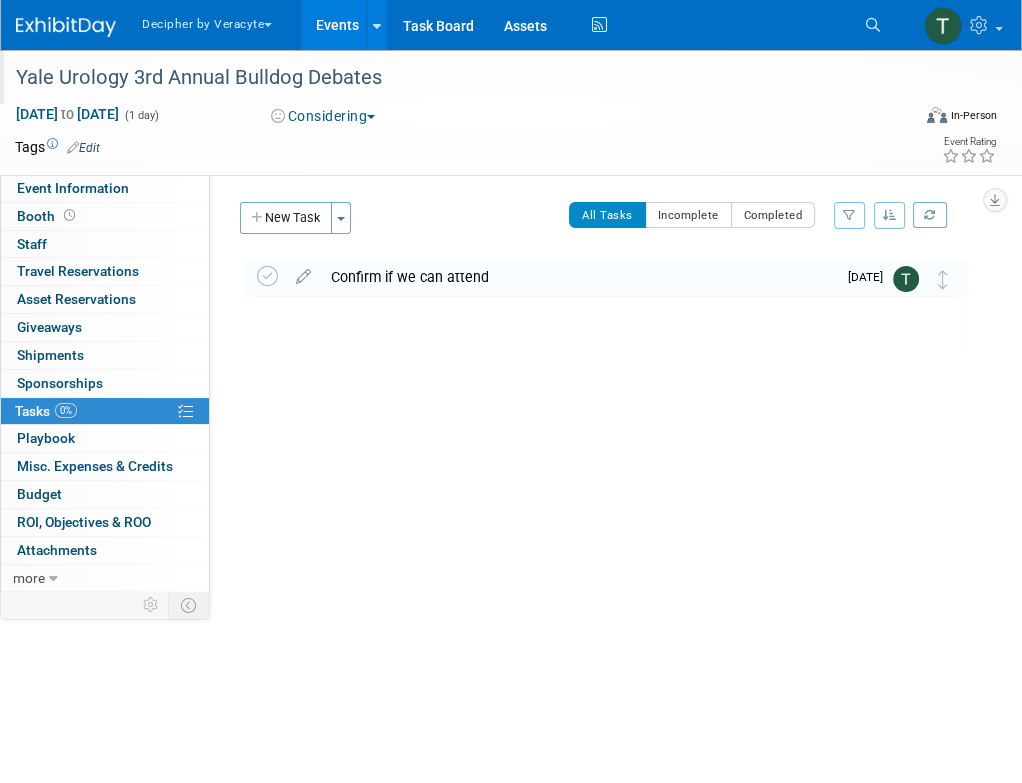 click on "Edit" at bounding box center [83, 148] 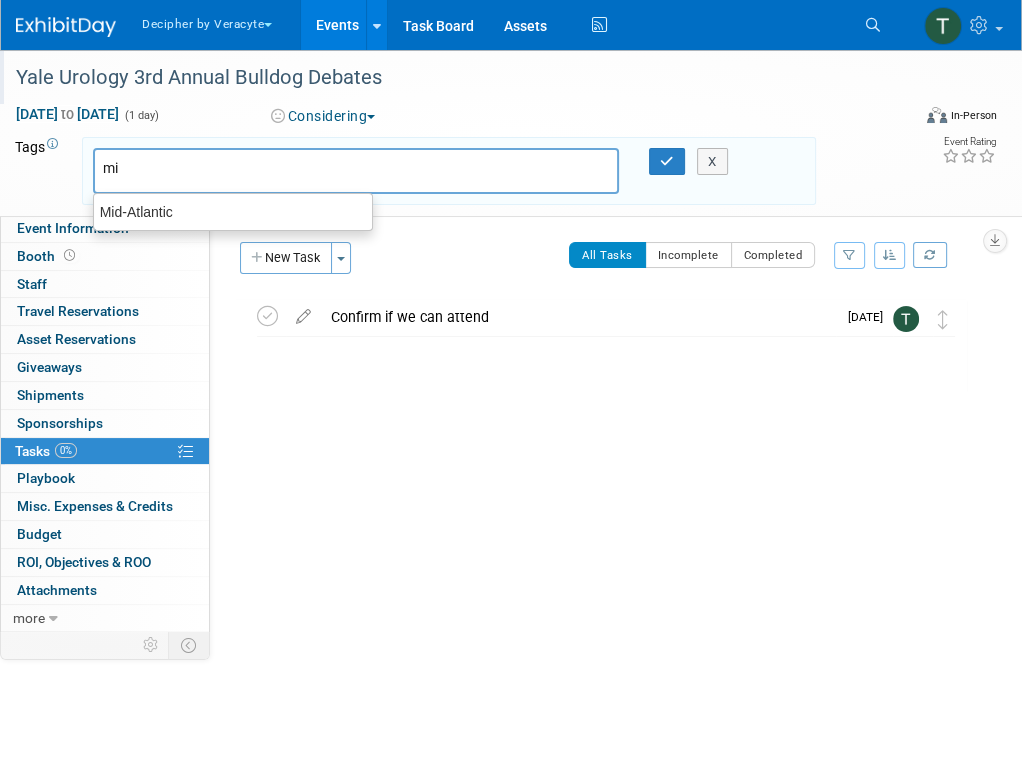 type on "mid" 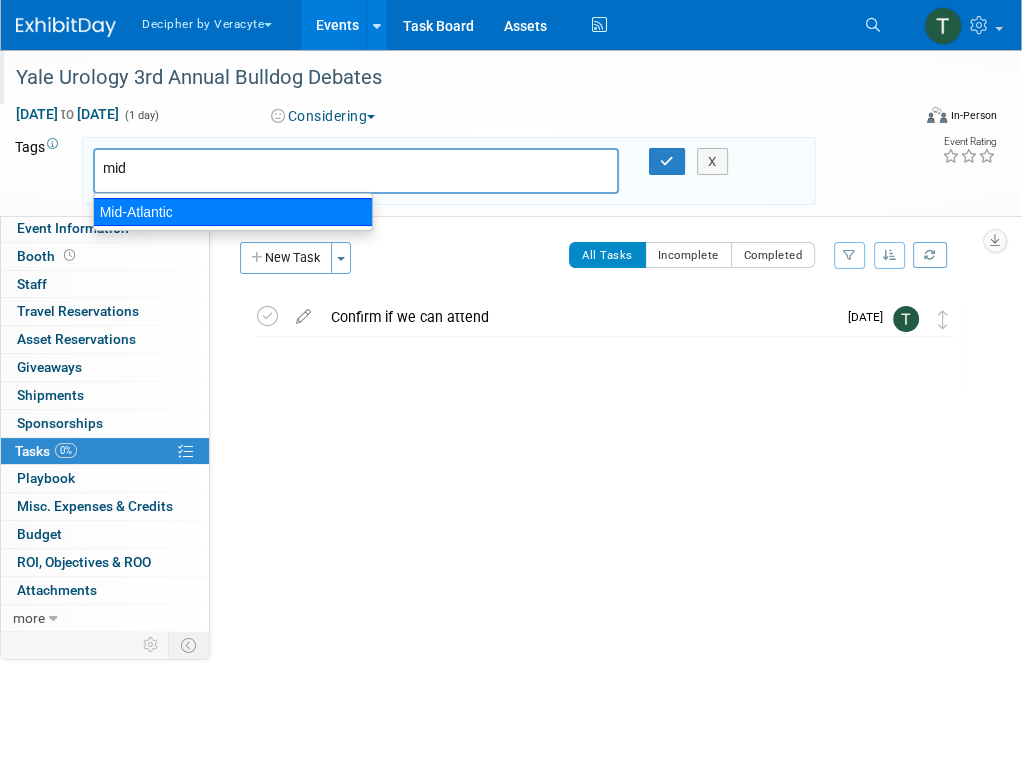 click on "Mid-Atlantic" at bounding box center (233, 212) 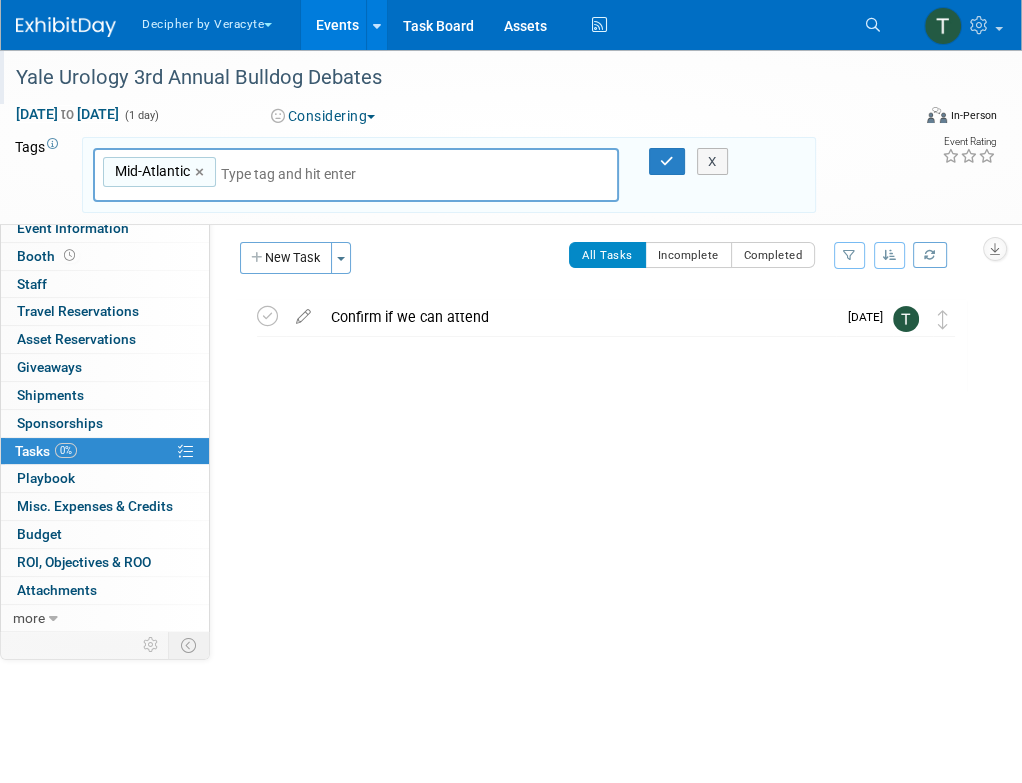 click on "X" at bounding box center (707, 162) 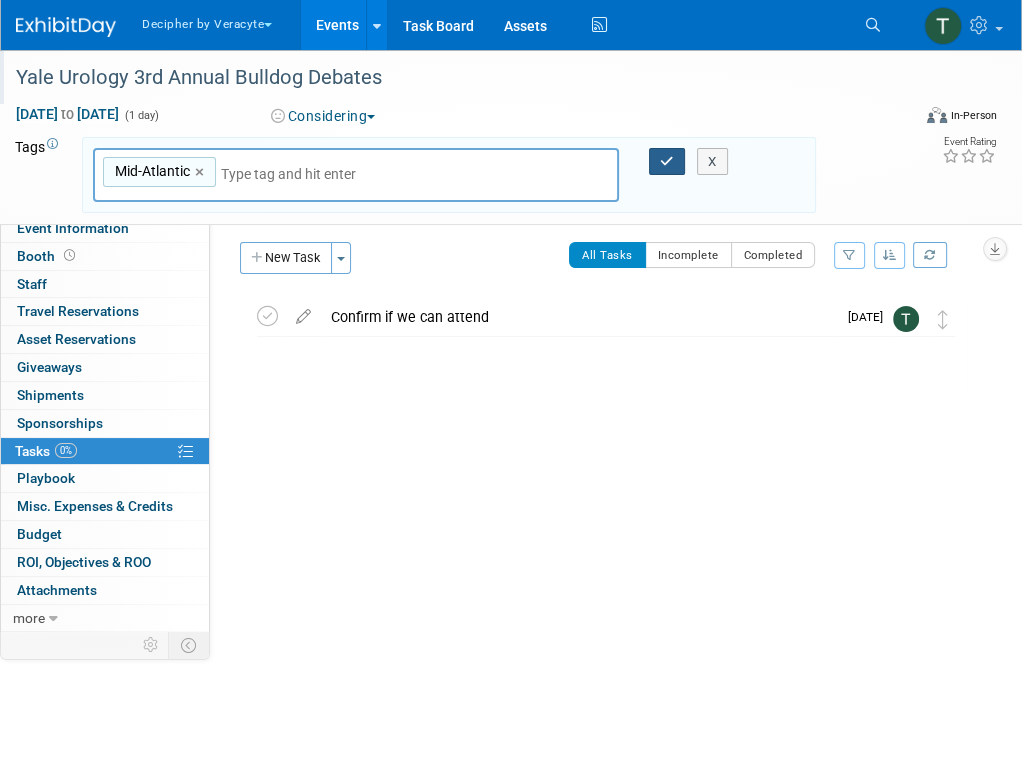 click at bounding box center [667, 161] 